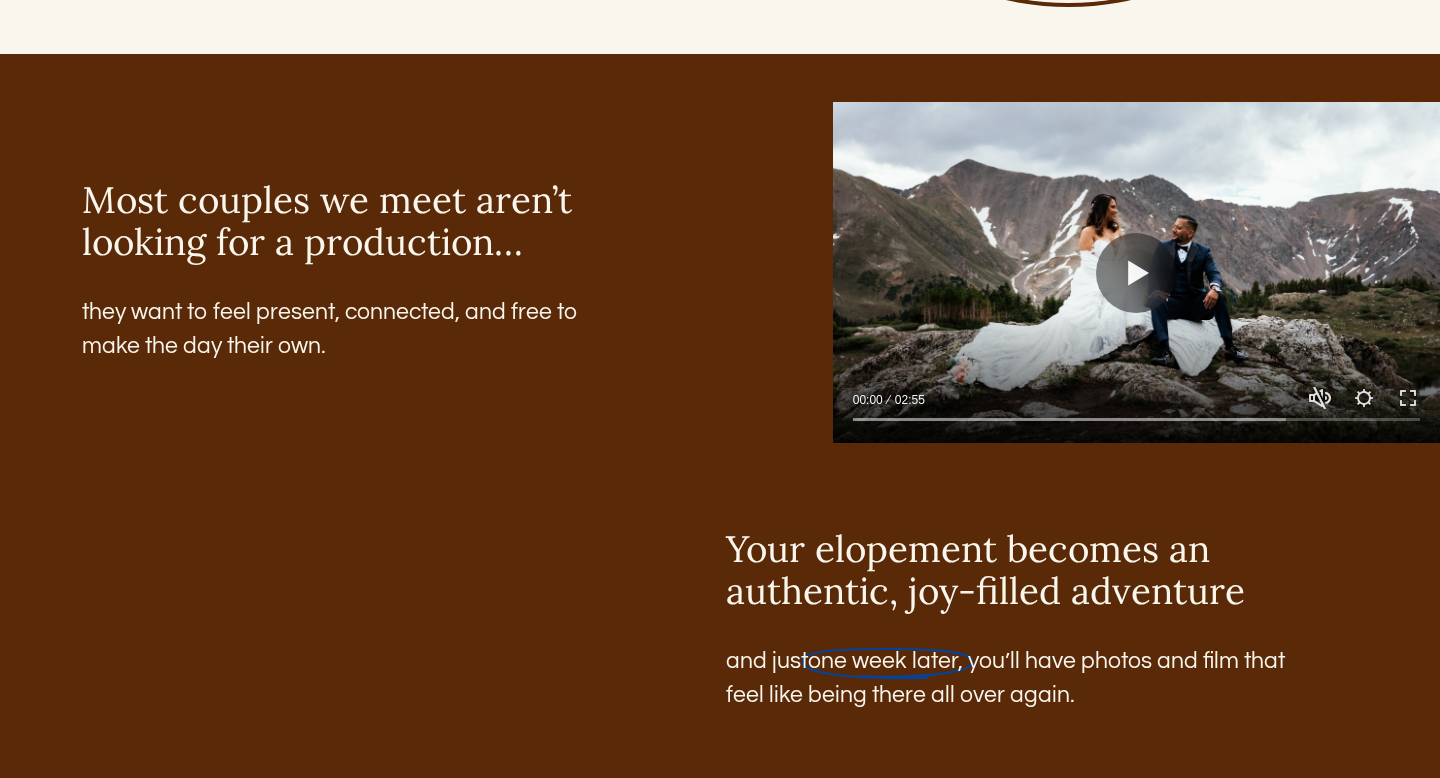 scroll, scrollTop: 2215, scrollLeft: 0, axis: vertical 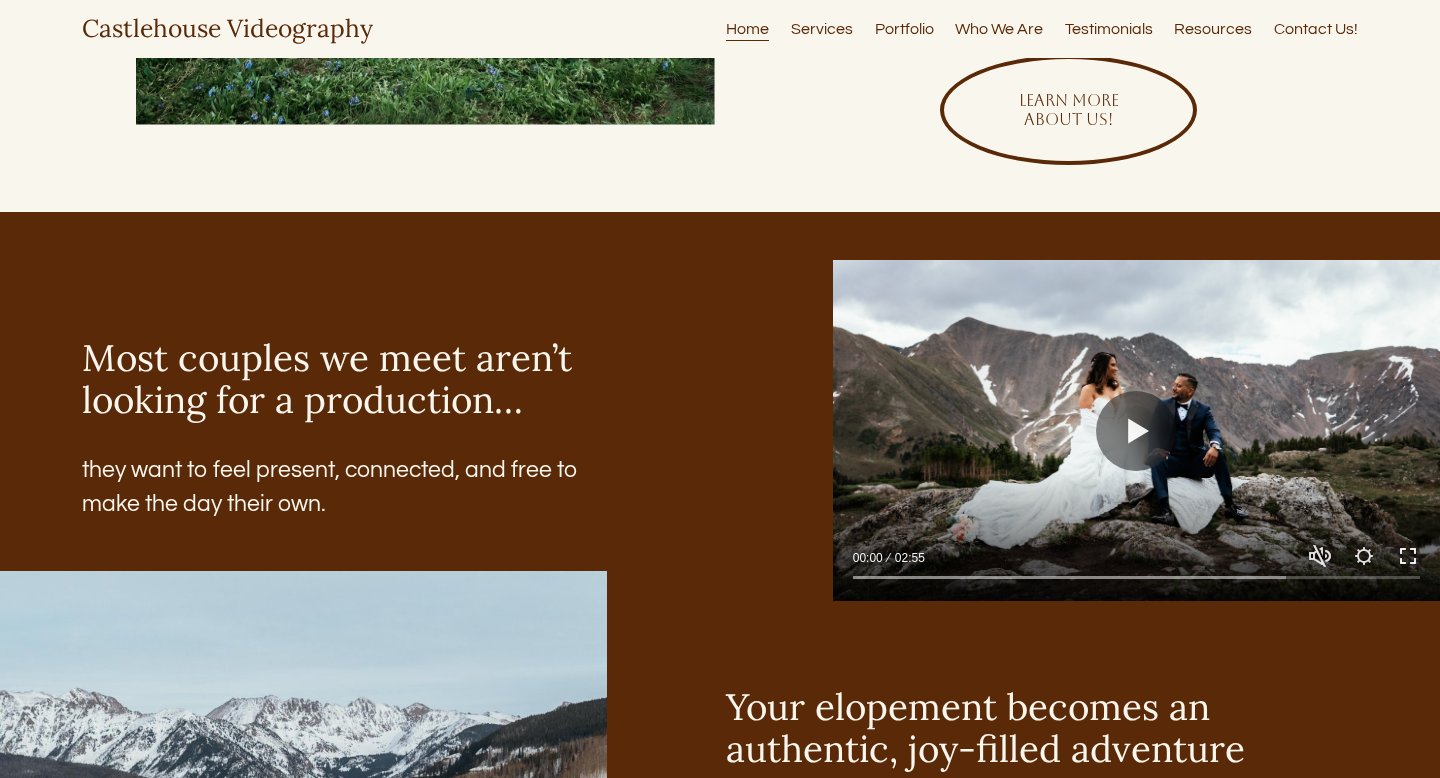 click on "Exit fullscreen Enter fullscreen" at bounding box center [1408, 556] 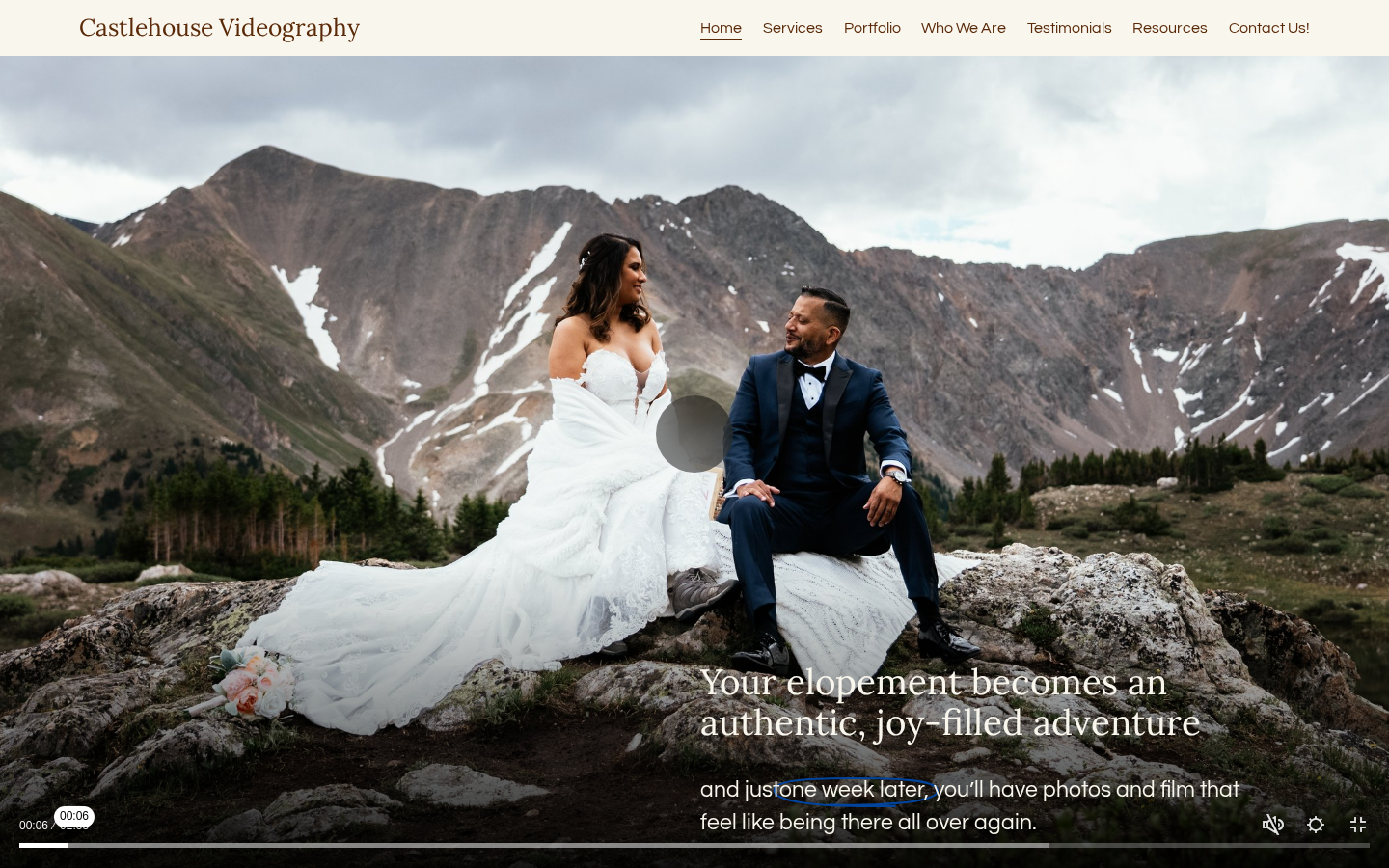 click at bounding box center (694, 846) 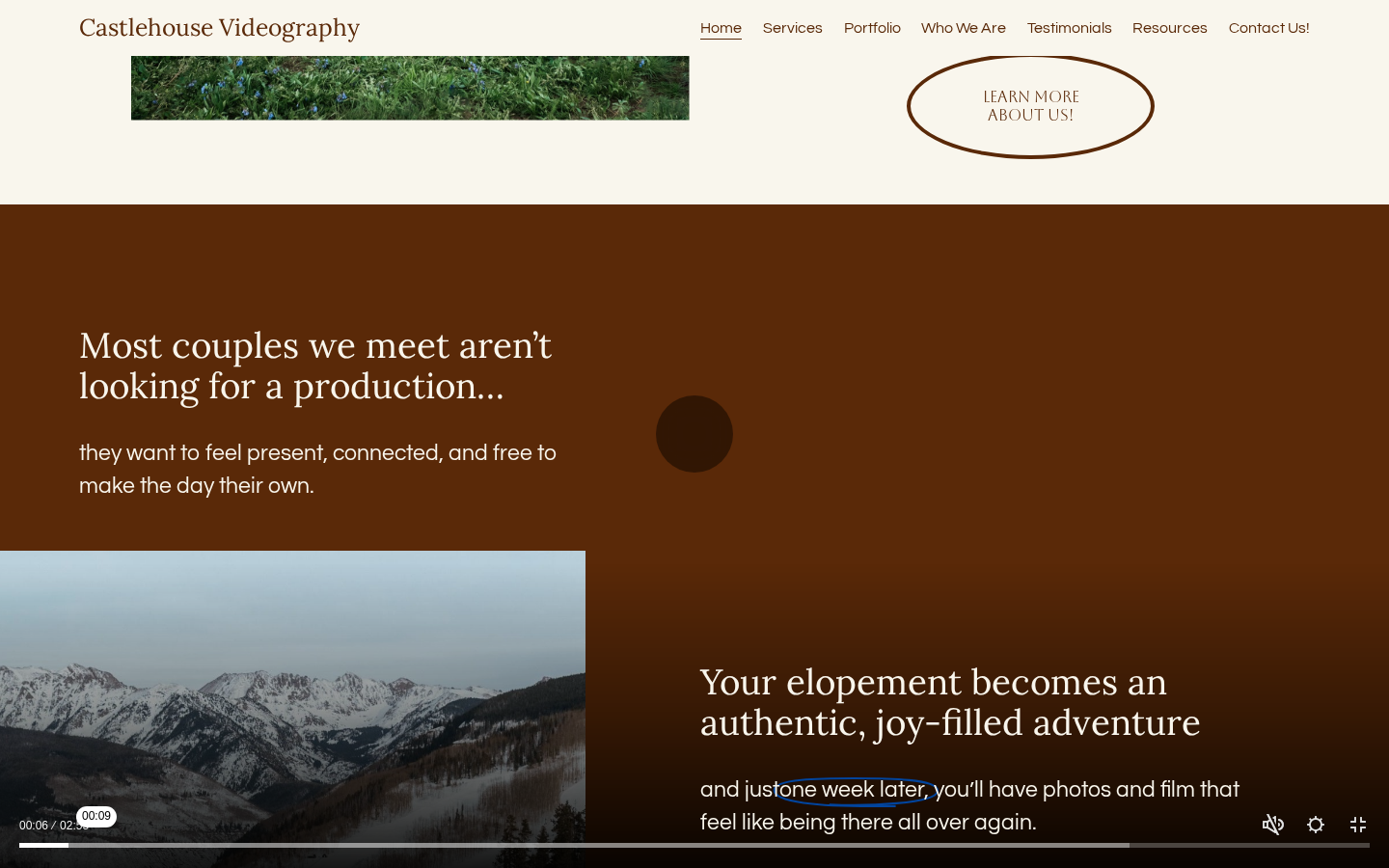 click at bounding box center (694, 846) 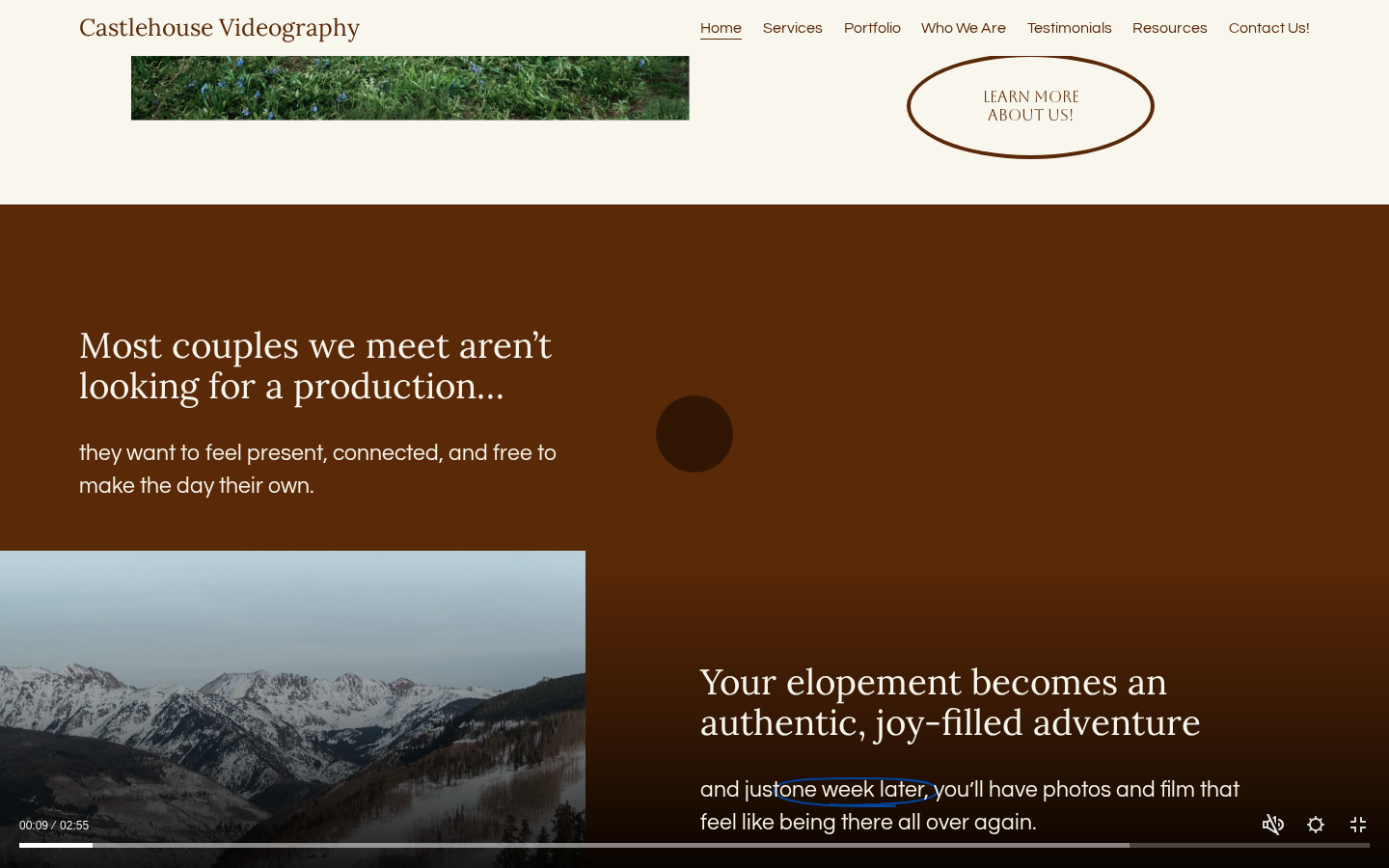 click at bounding box center (694, 846) 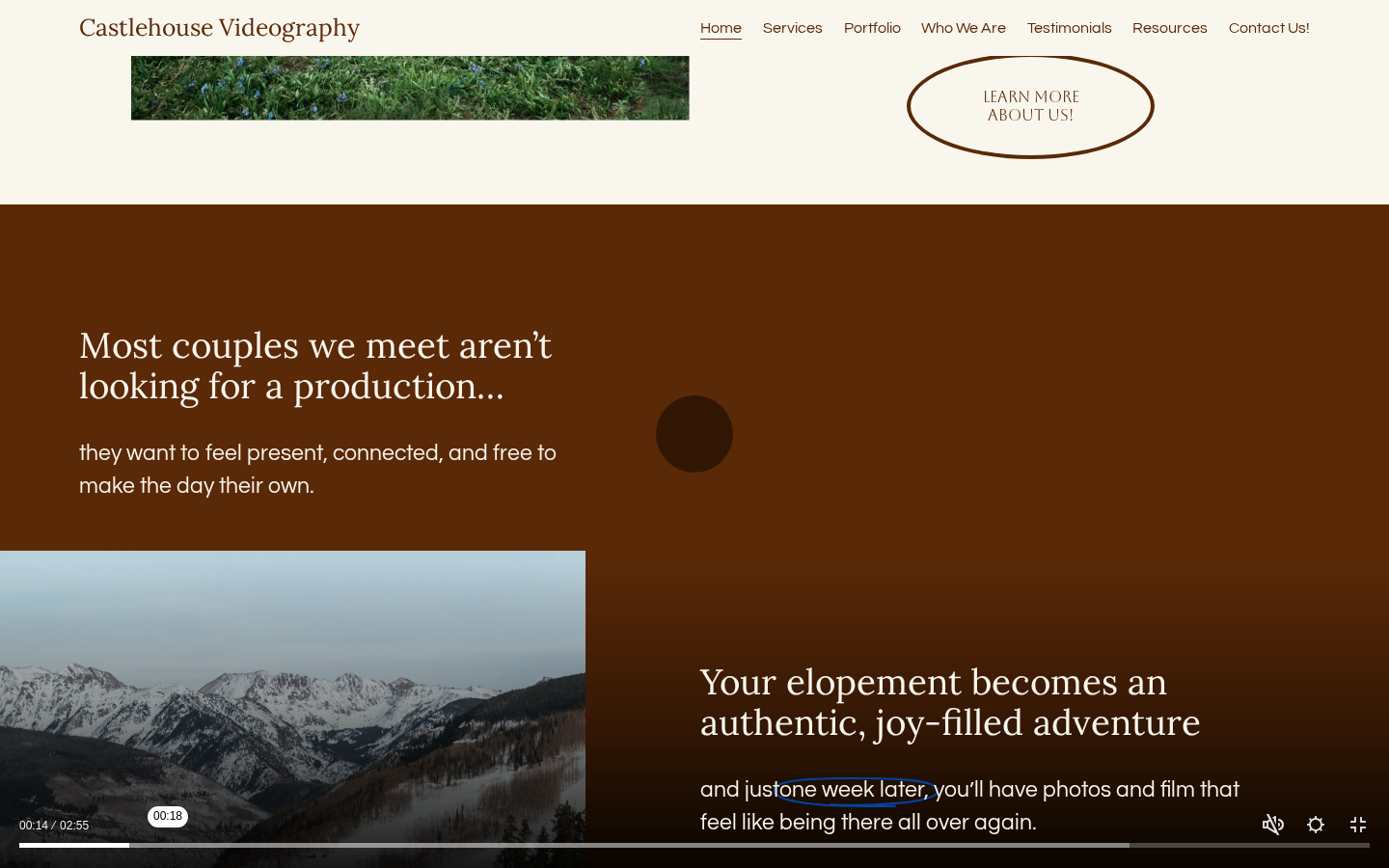 click at bounding box center [694, 846] 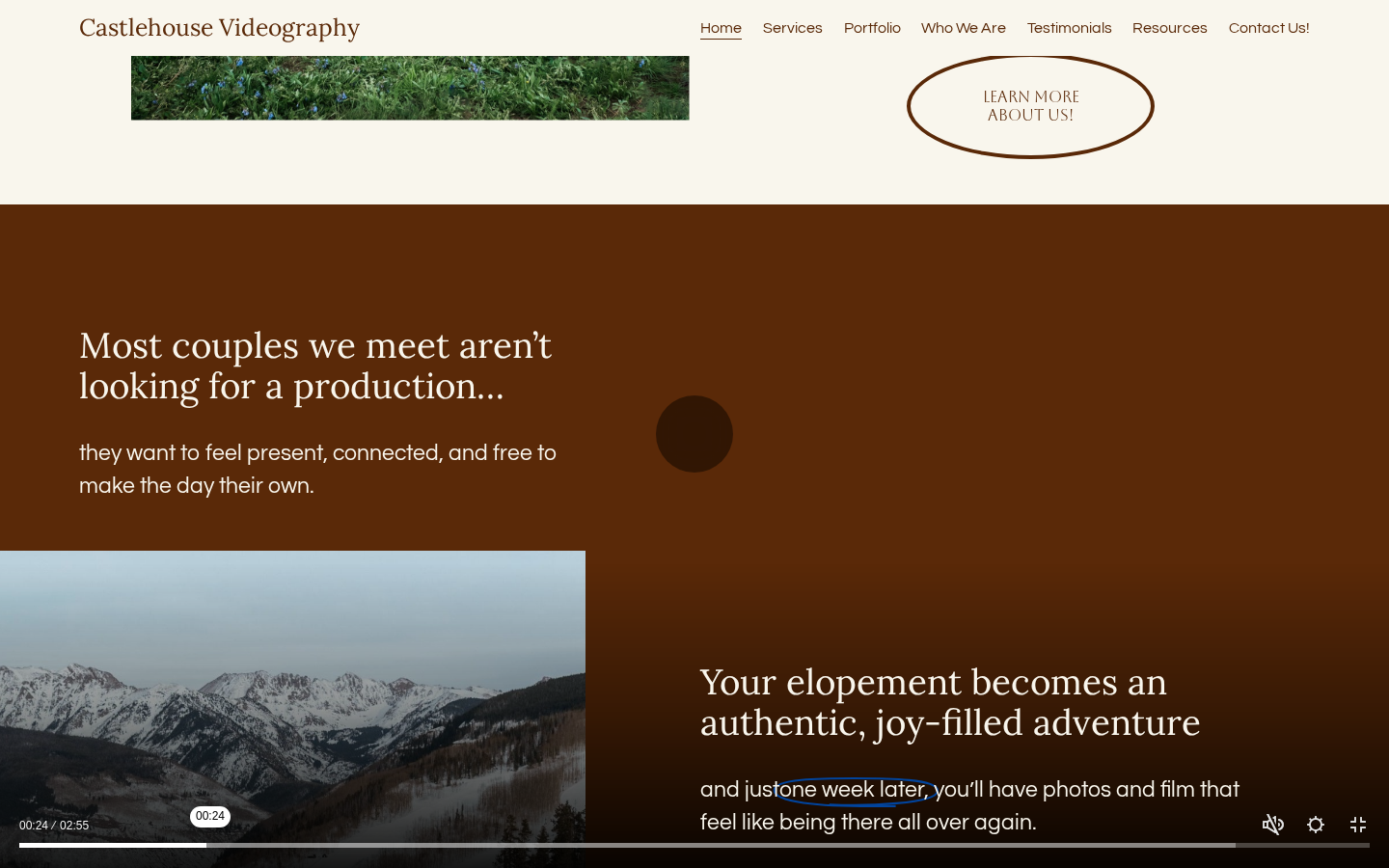 click at bounding box center (694, 846) 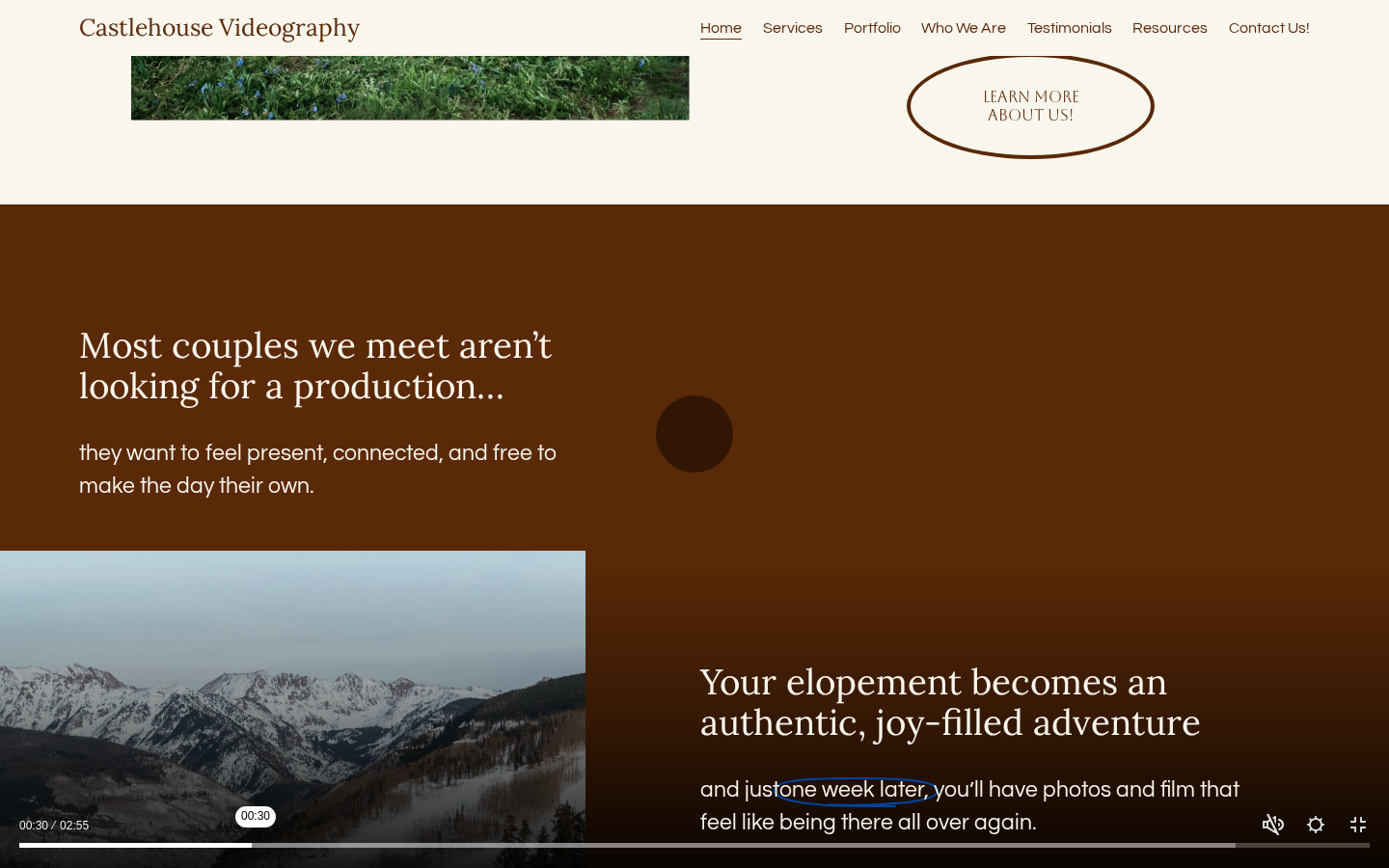 click at bounding box center (694, 846) 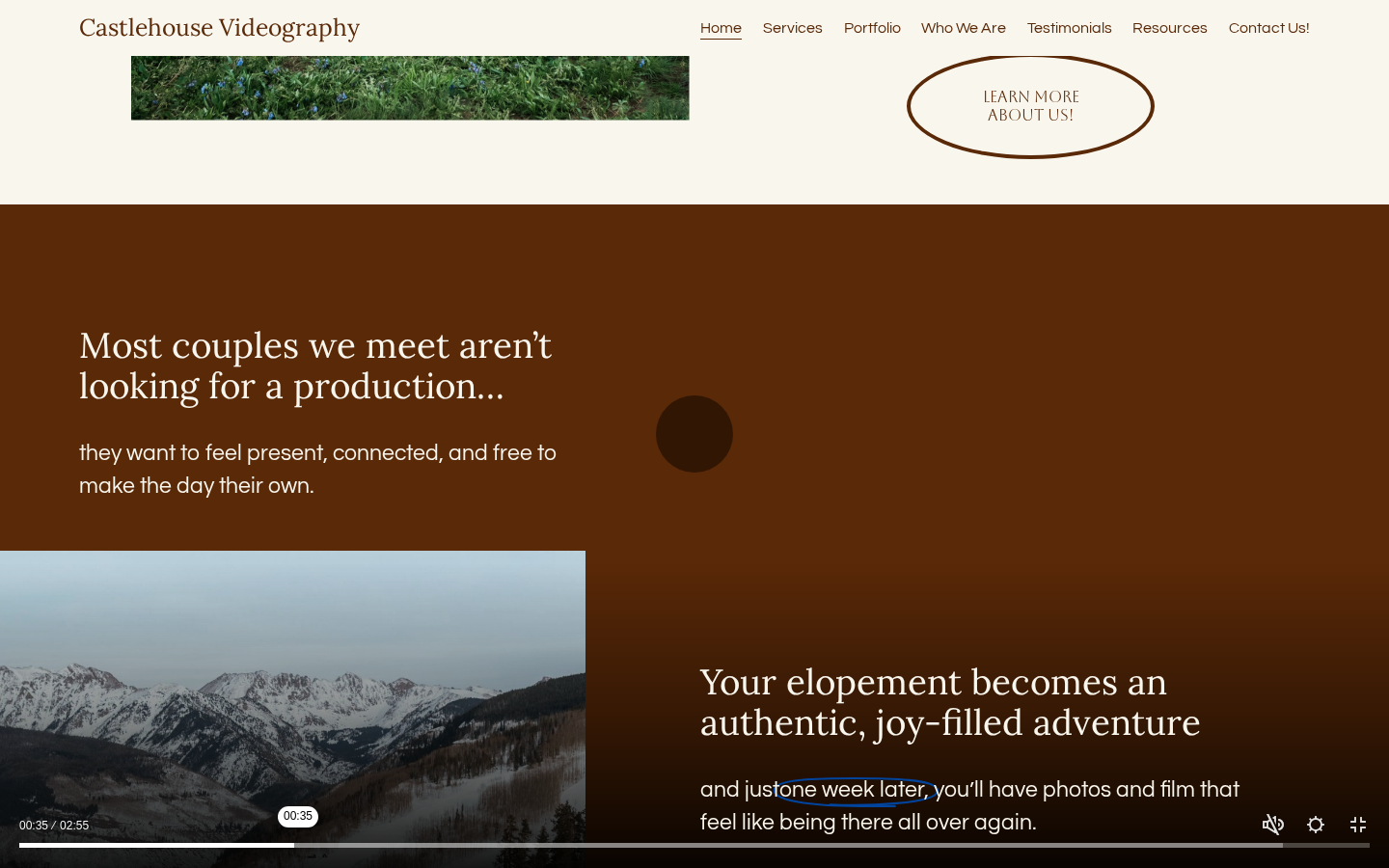 click at bounding box center [694, 846] 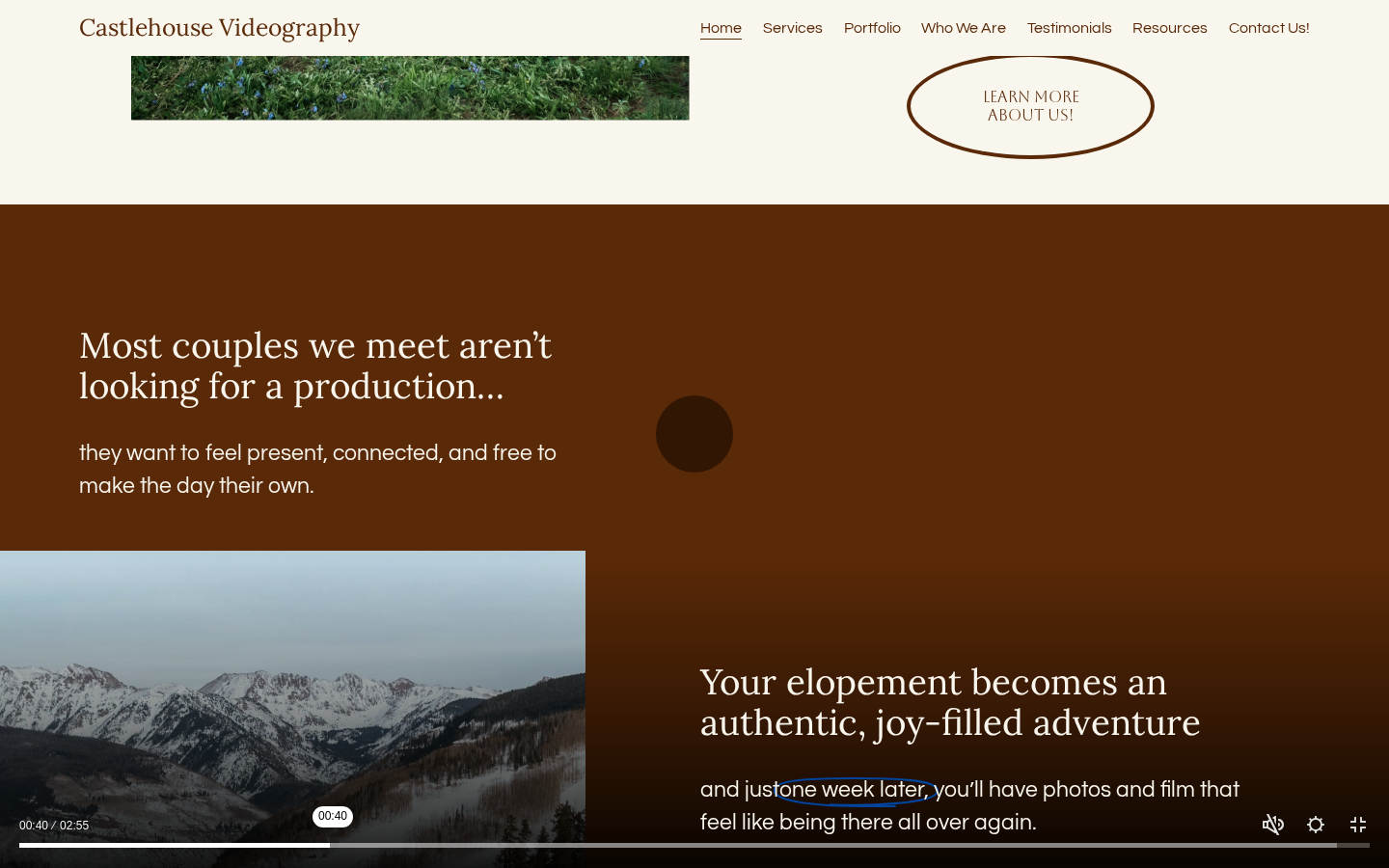 click at bounding box center (694, 846) 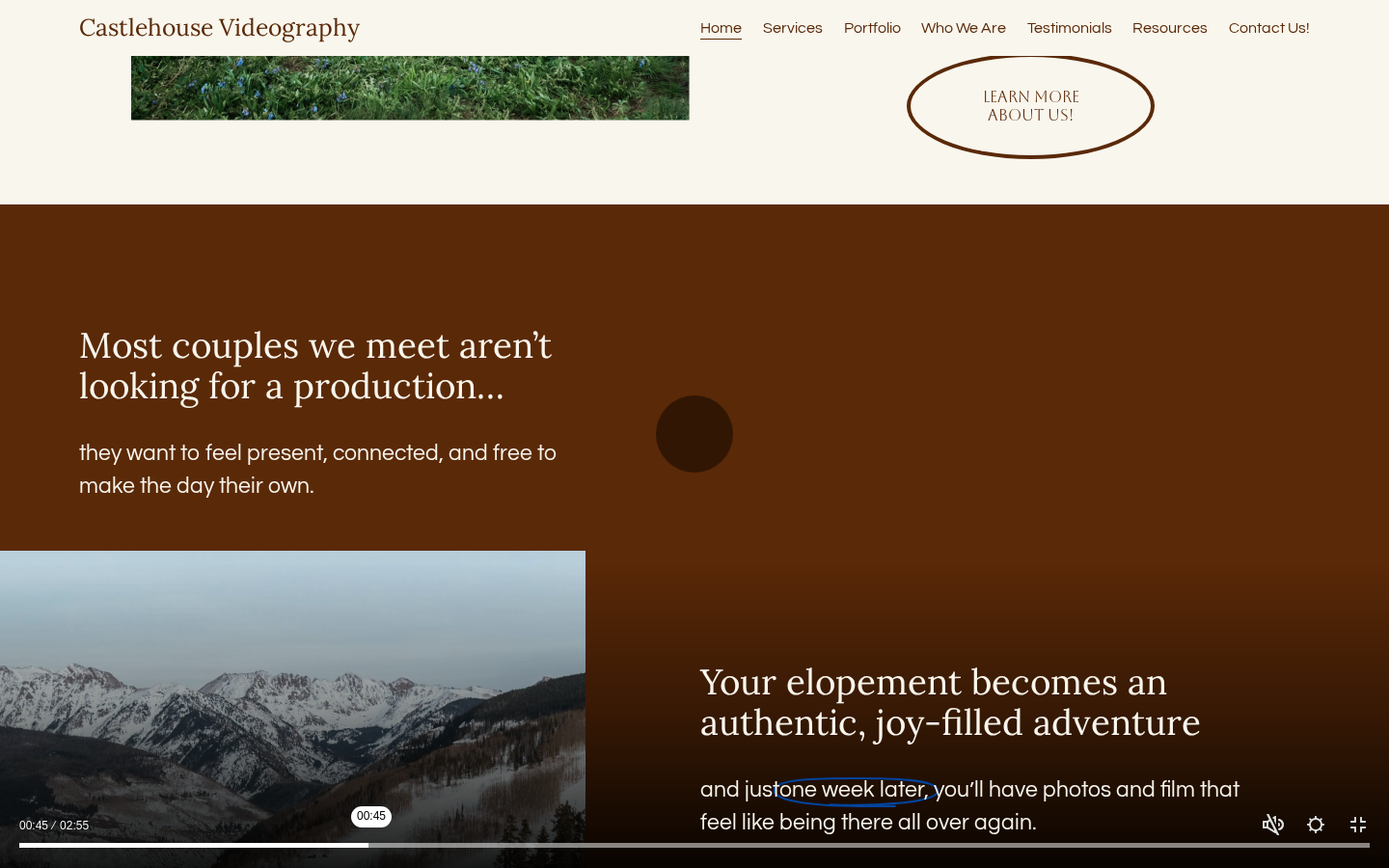 click at bounding box center [694, 846] 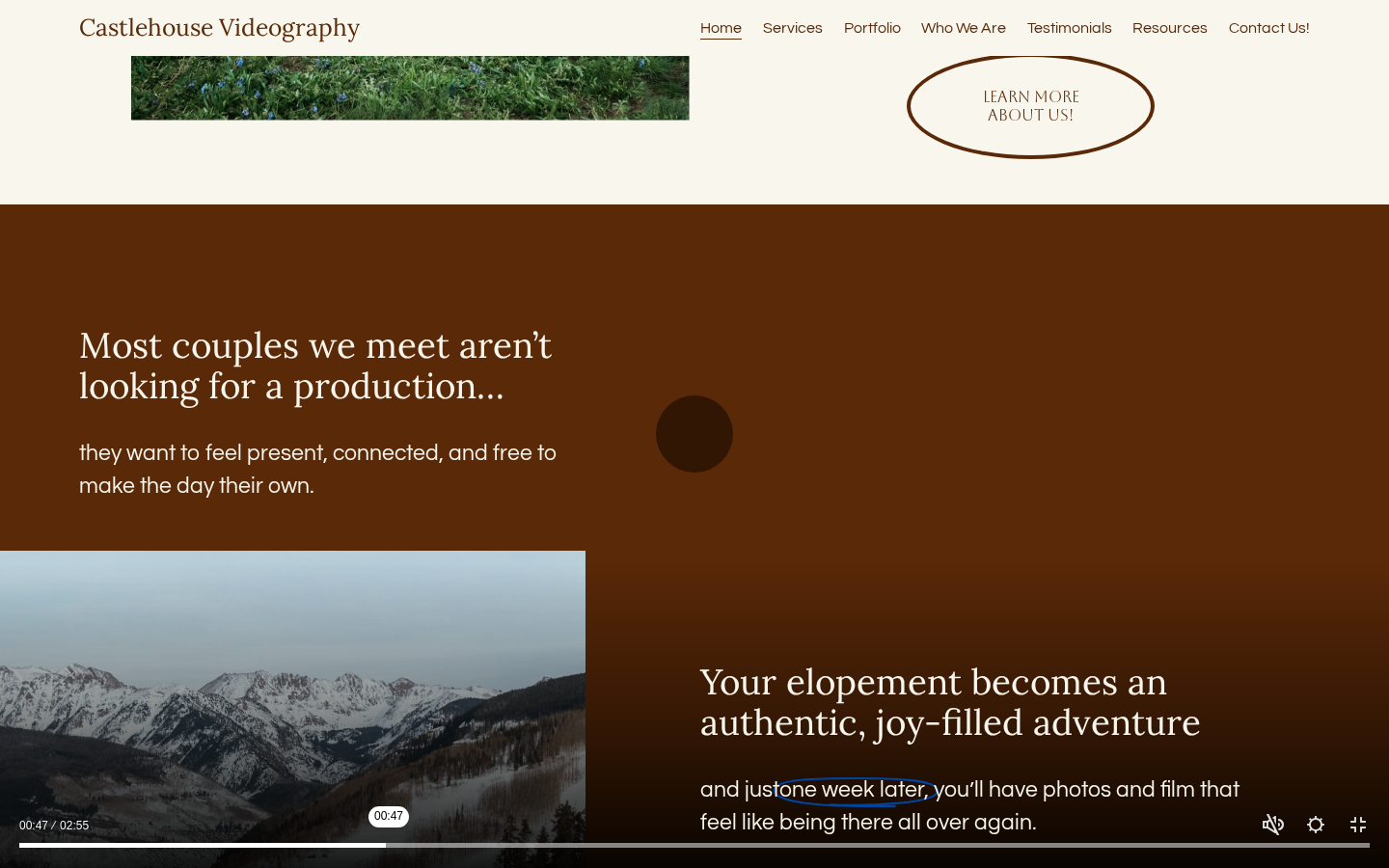 click at bounding box center (694, 846) 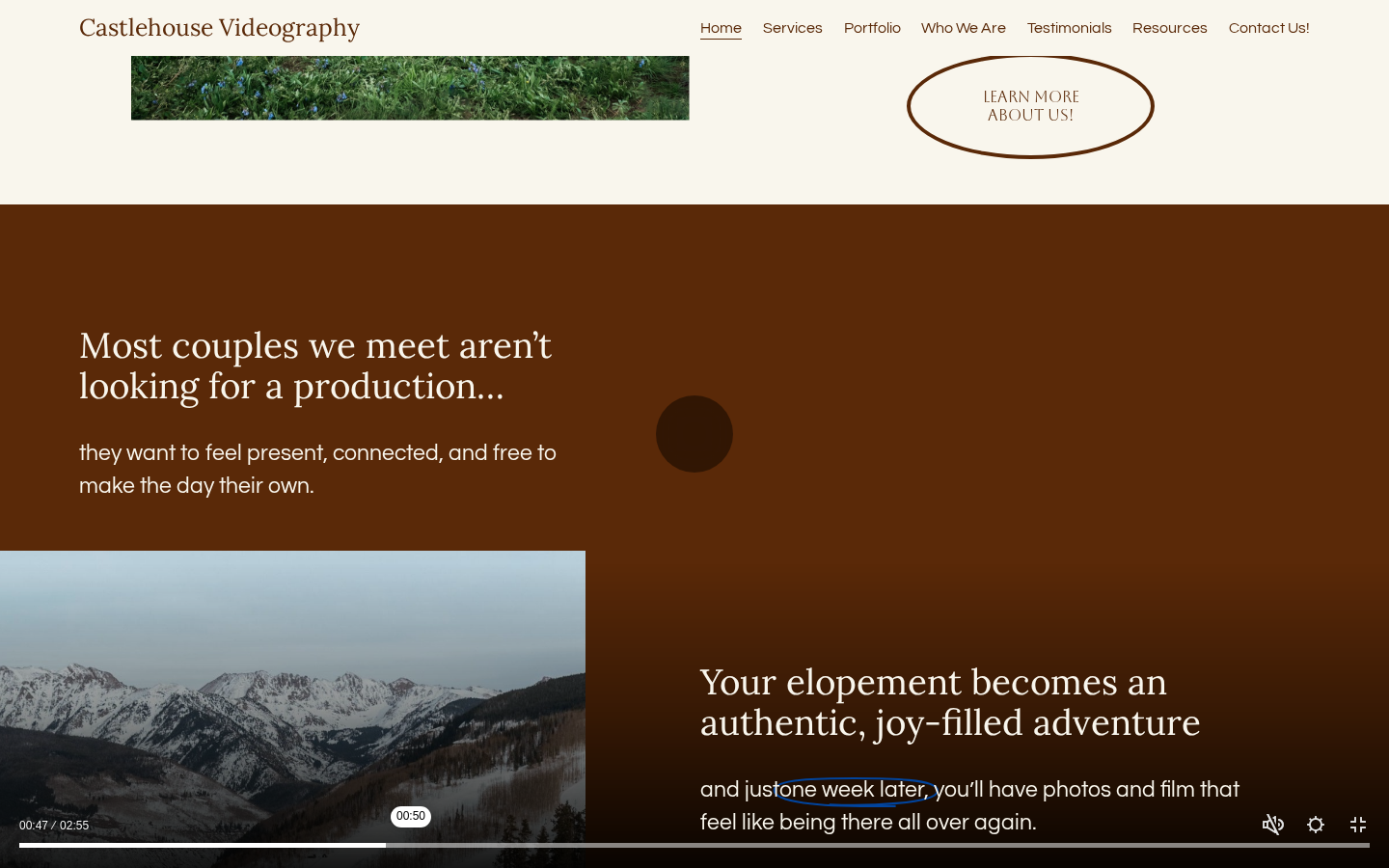 click at bounding box center (694, 846) 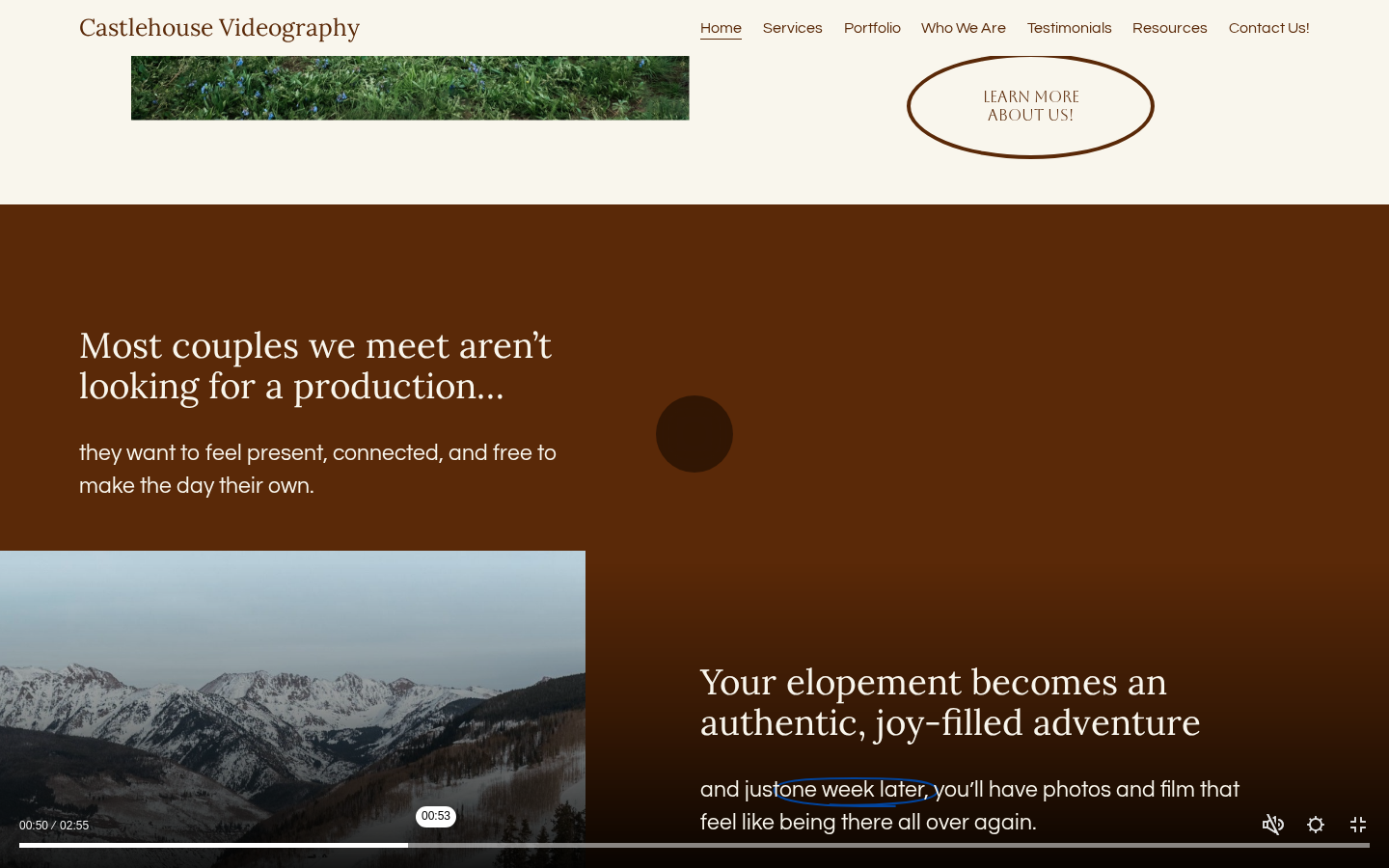 click at bounding box center [694, 846] 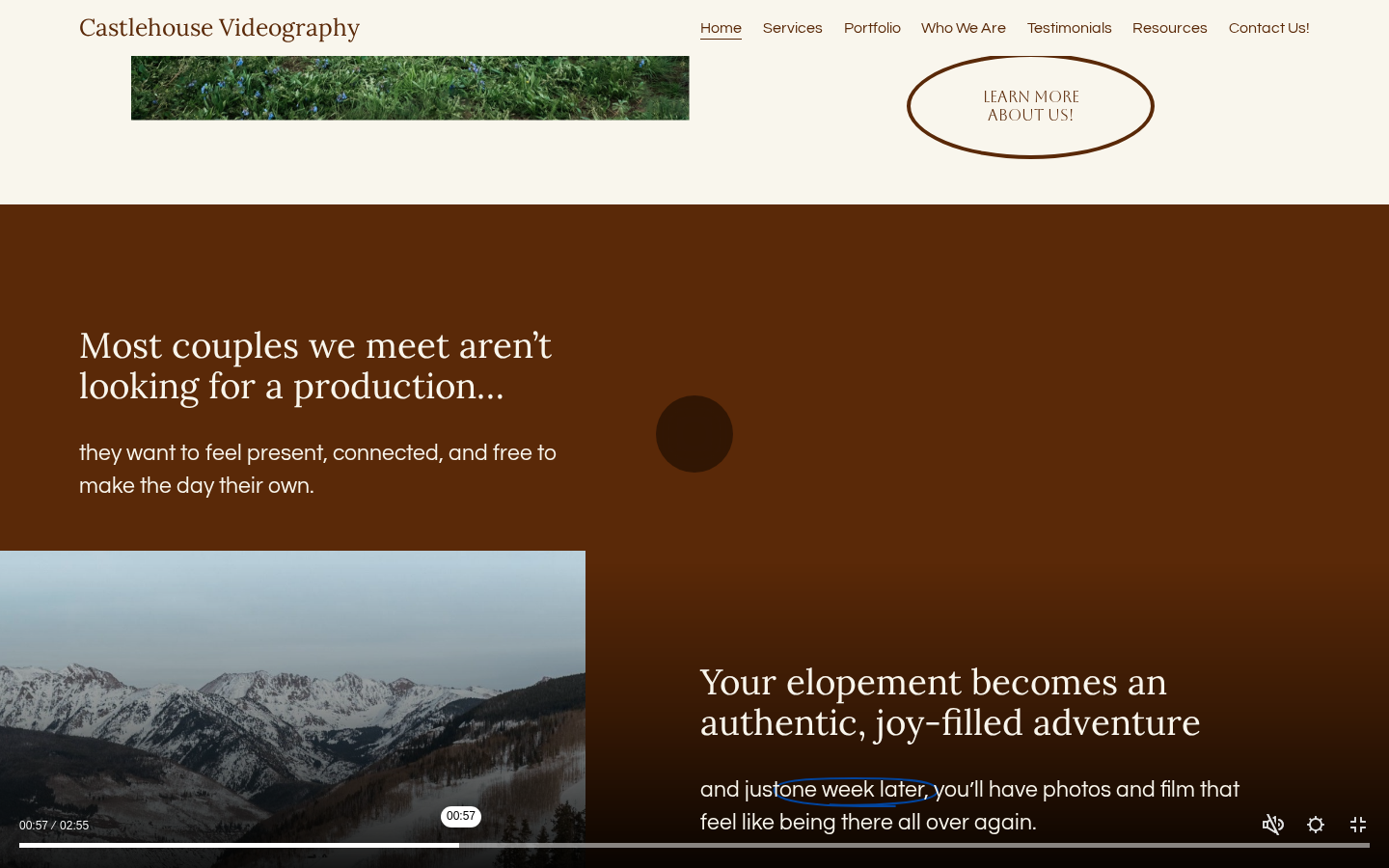 click at bounding box center [694, 846] 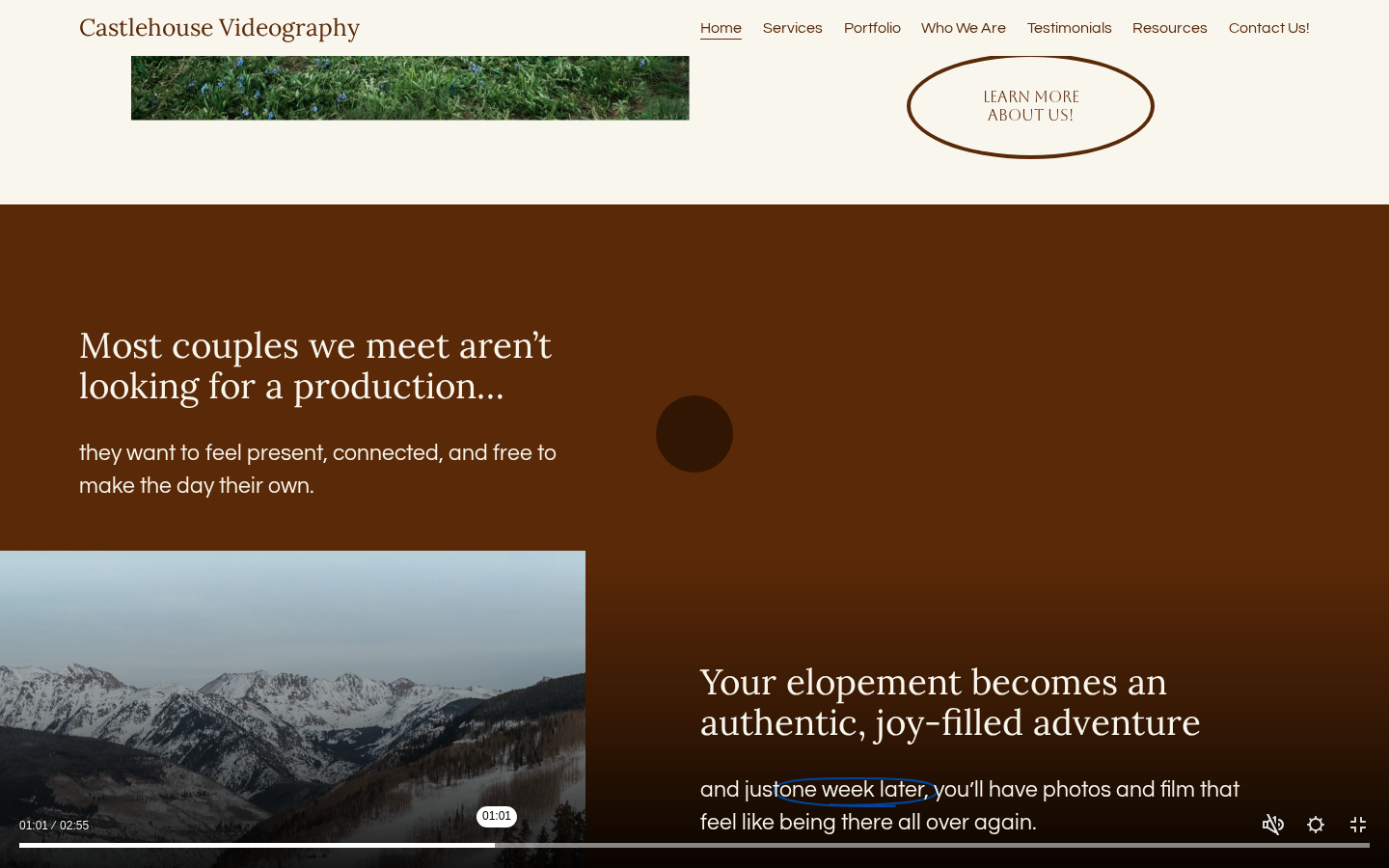 click at bounding box center (694, 846) 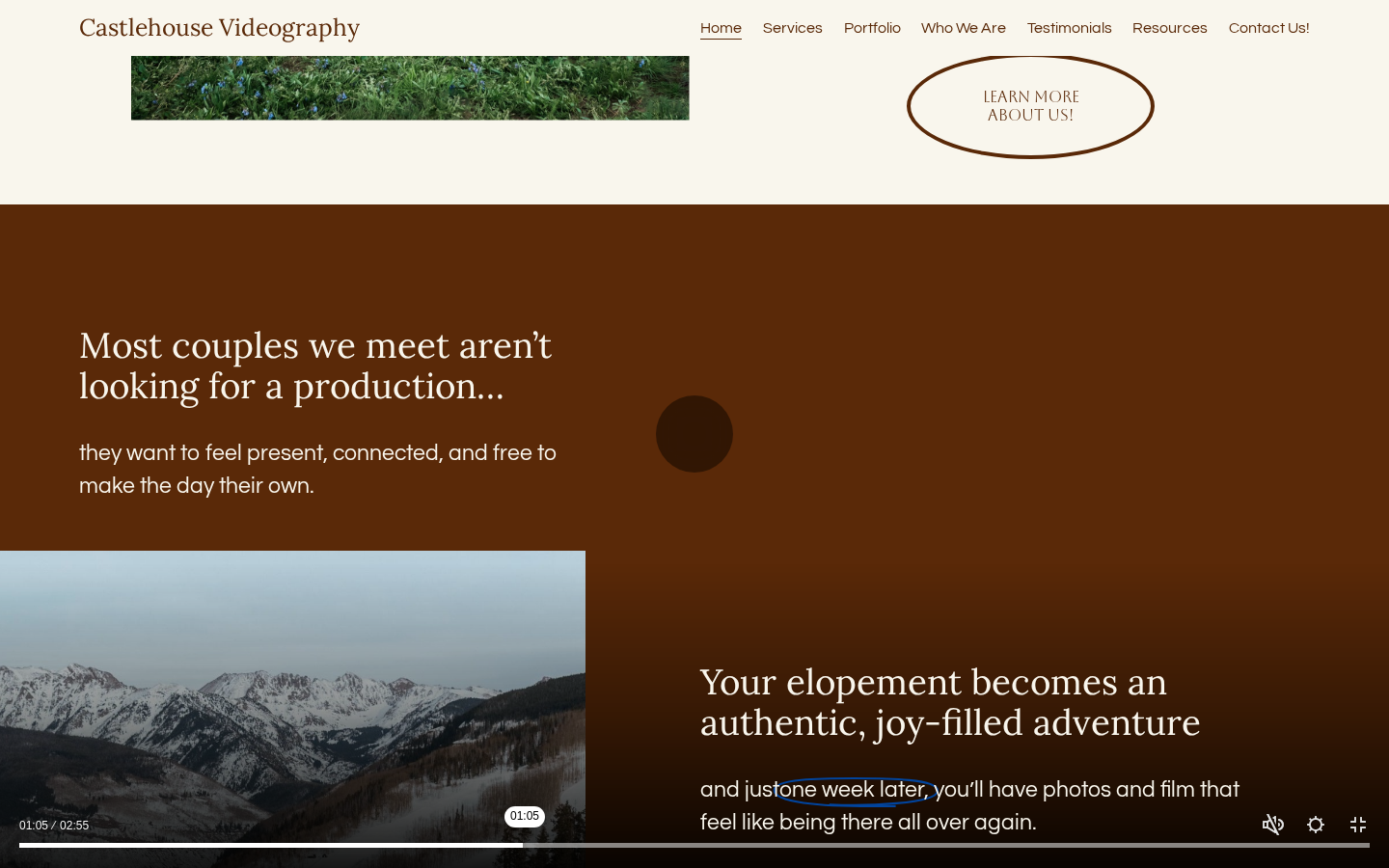 click at bounding box center [694, 846] 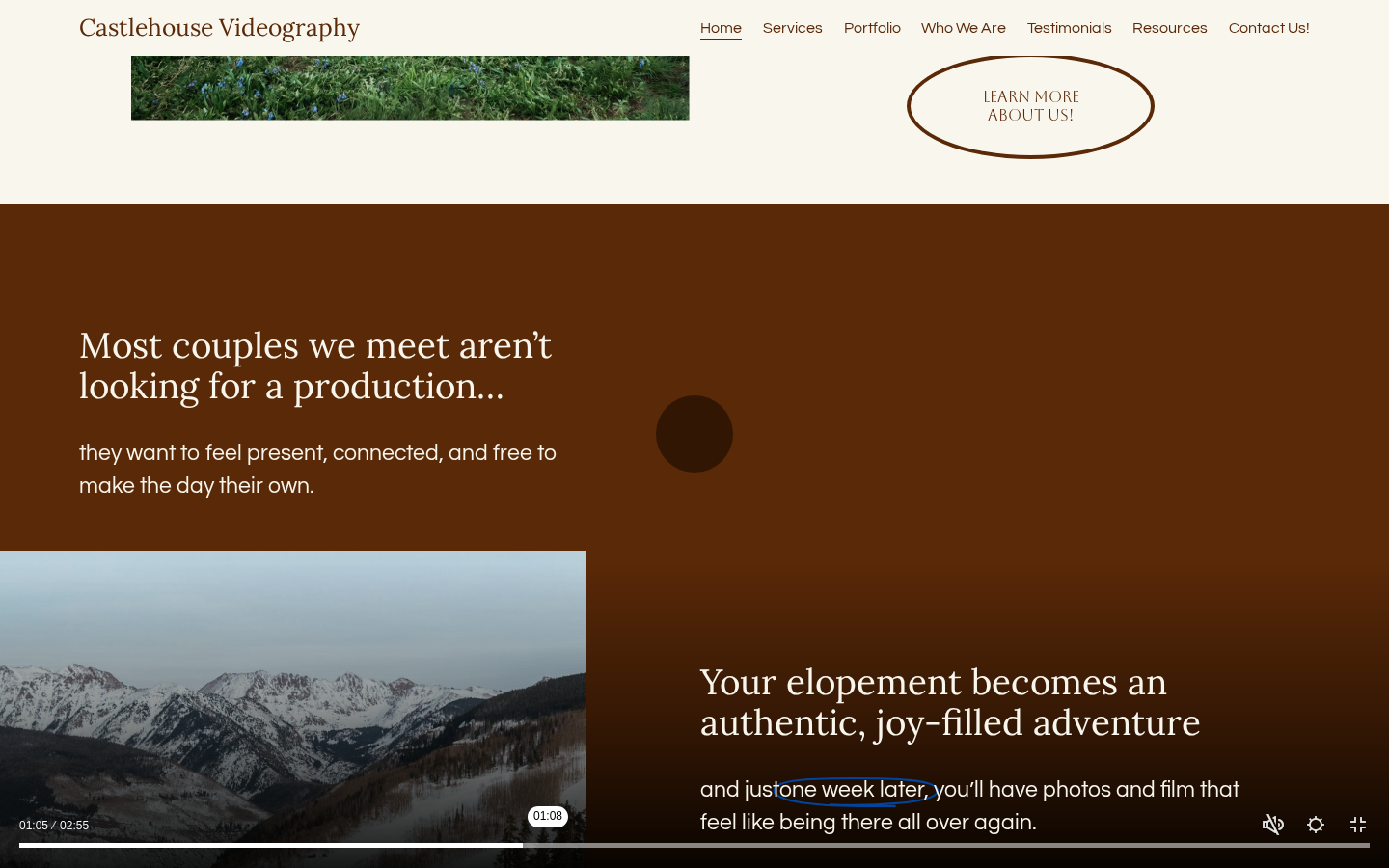 click at bounding box center (694, 846) 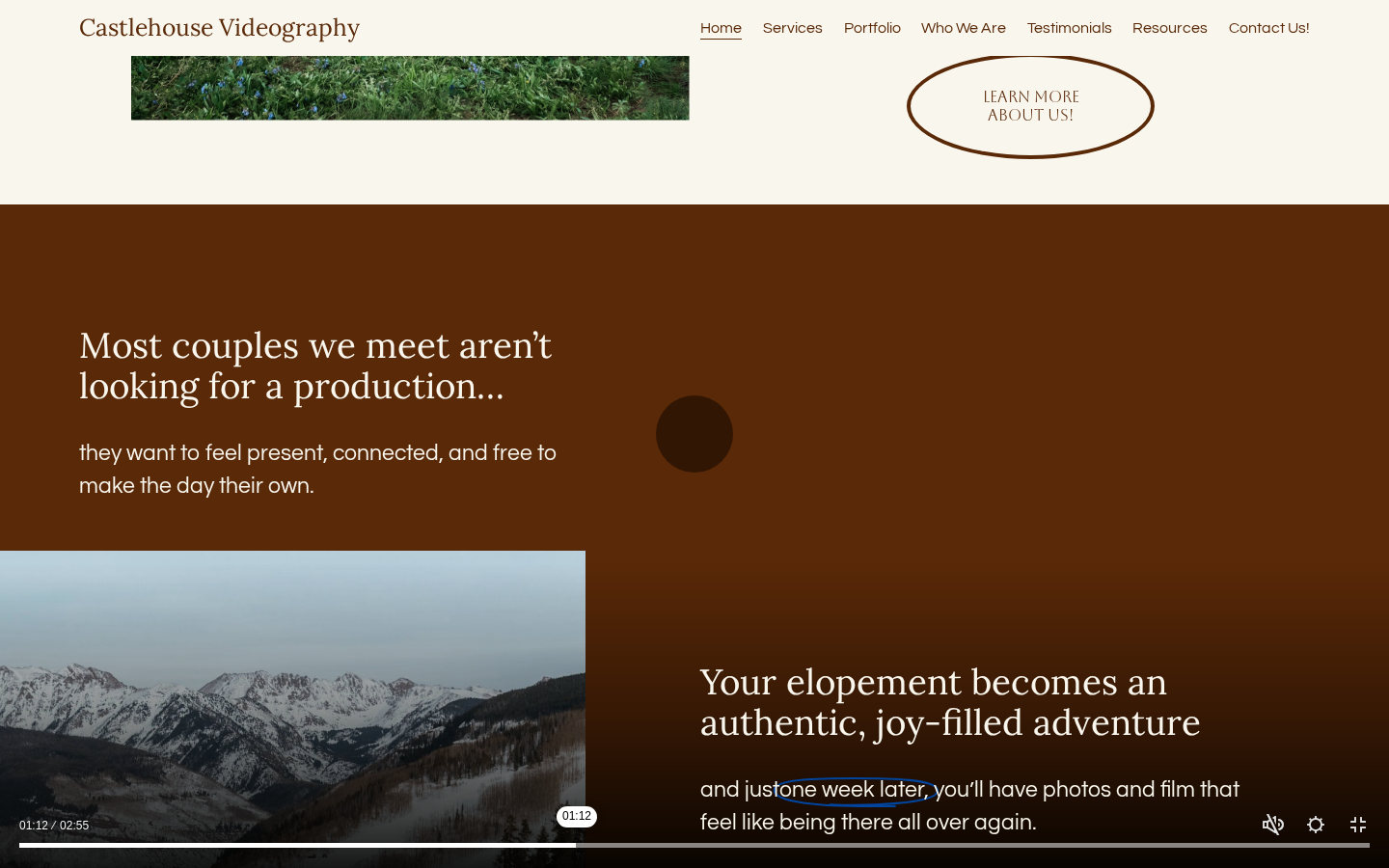click at bounding box center (694, 846) 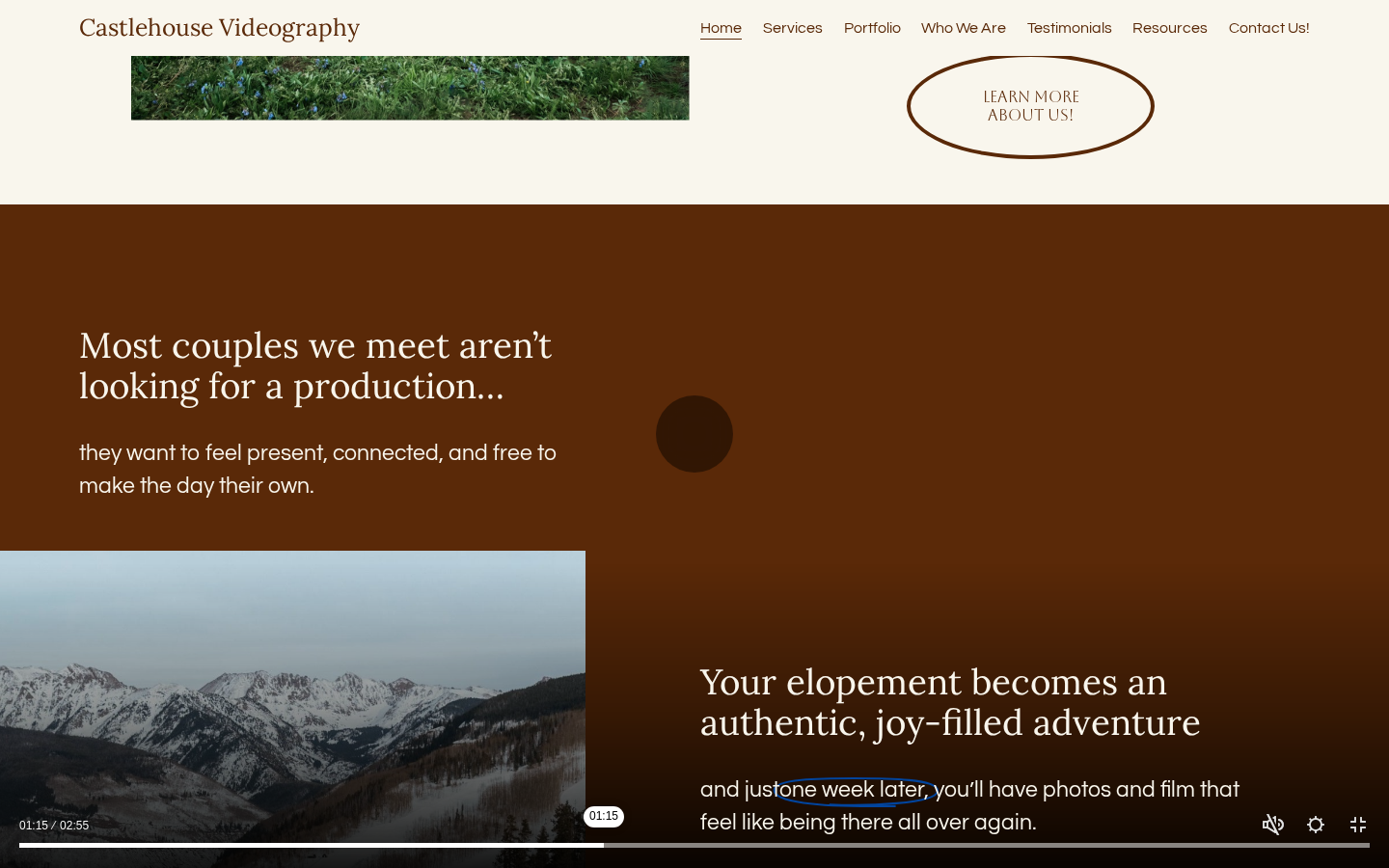 click at bounding box center (694, 846) 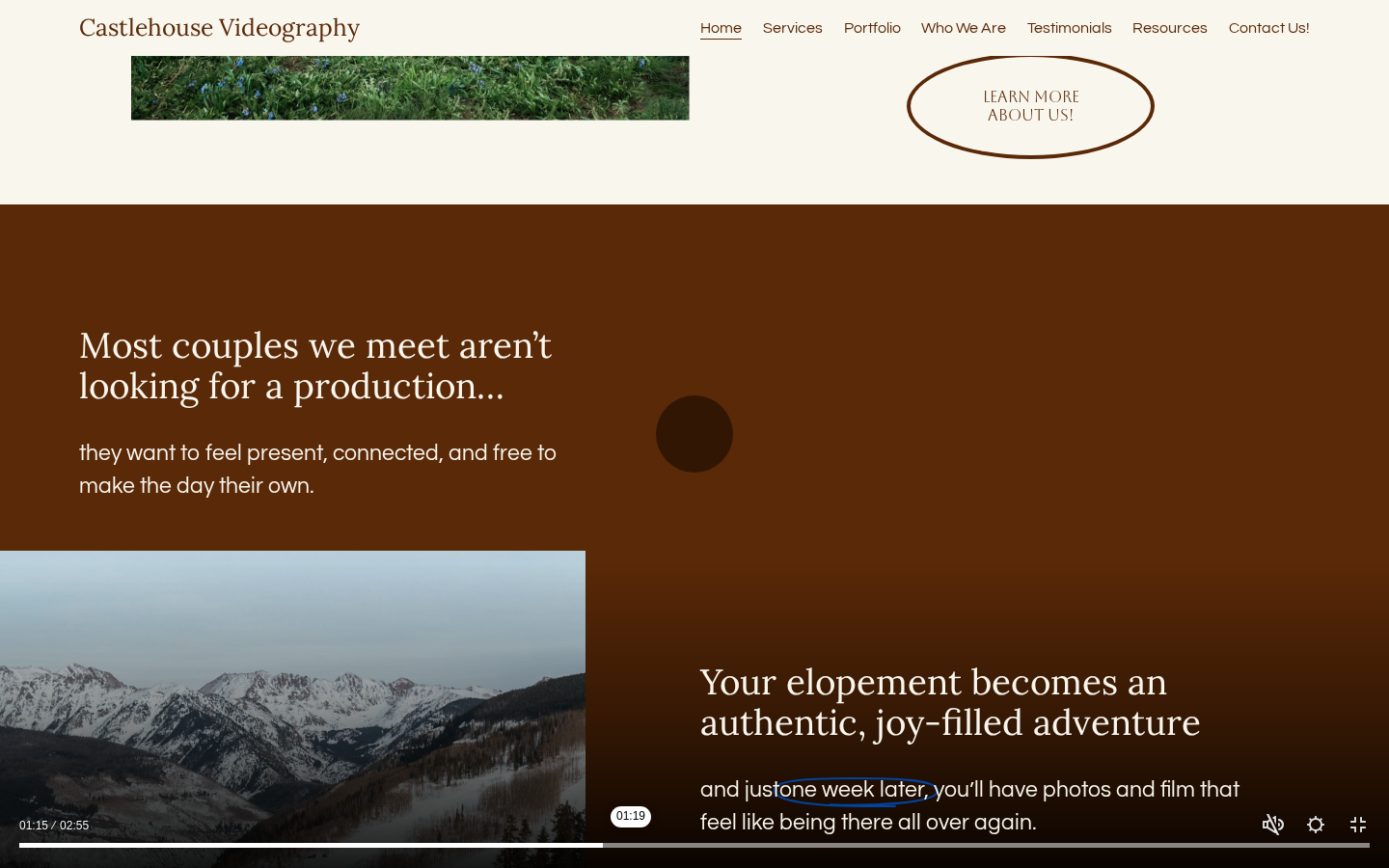 click at bounding box center (694, 846) 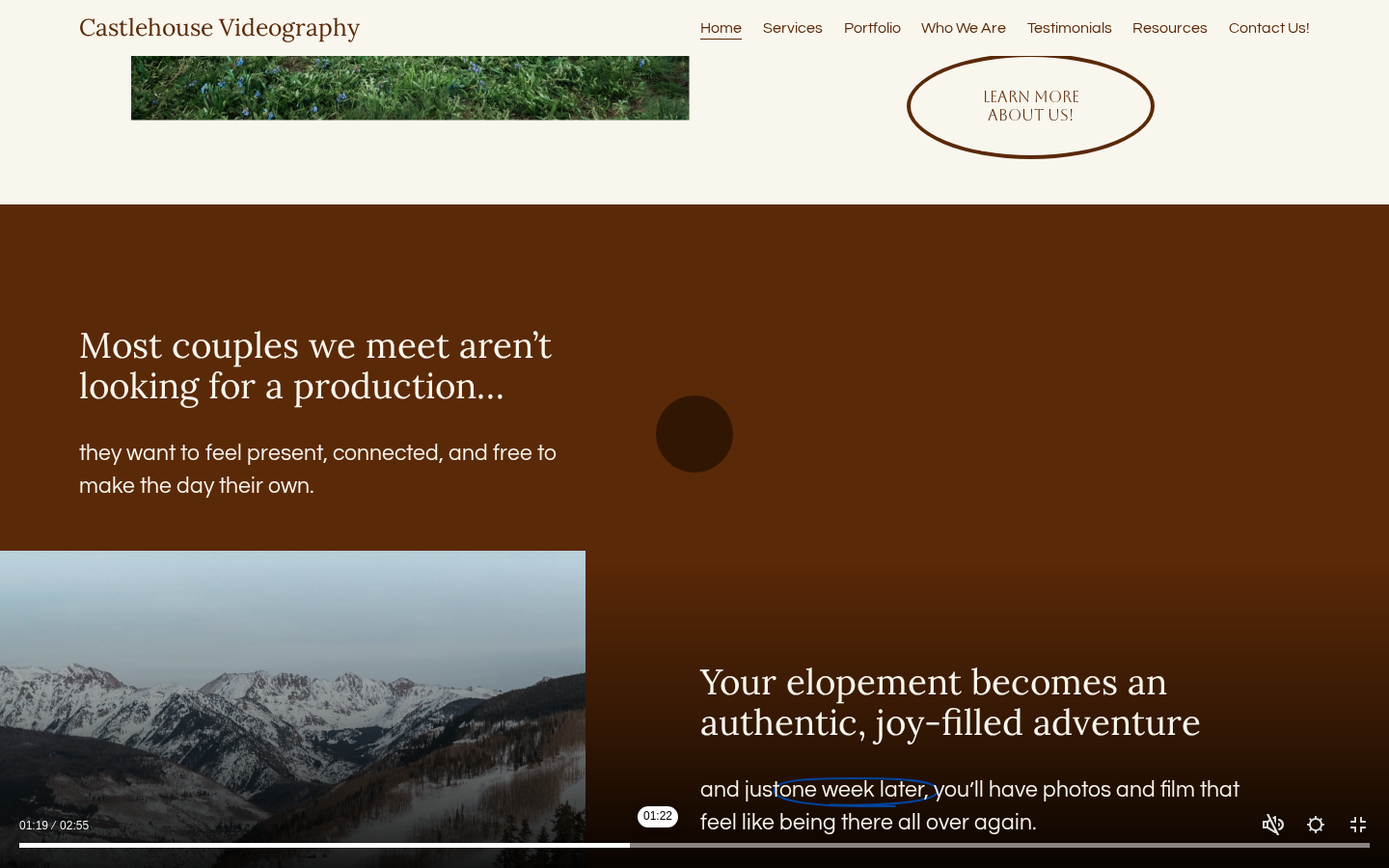 click at bounding box center (694, 846) 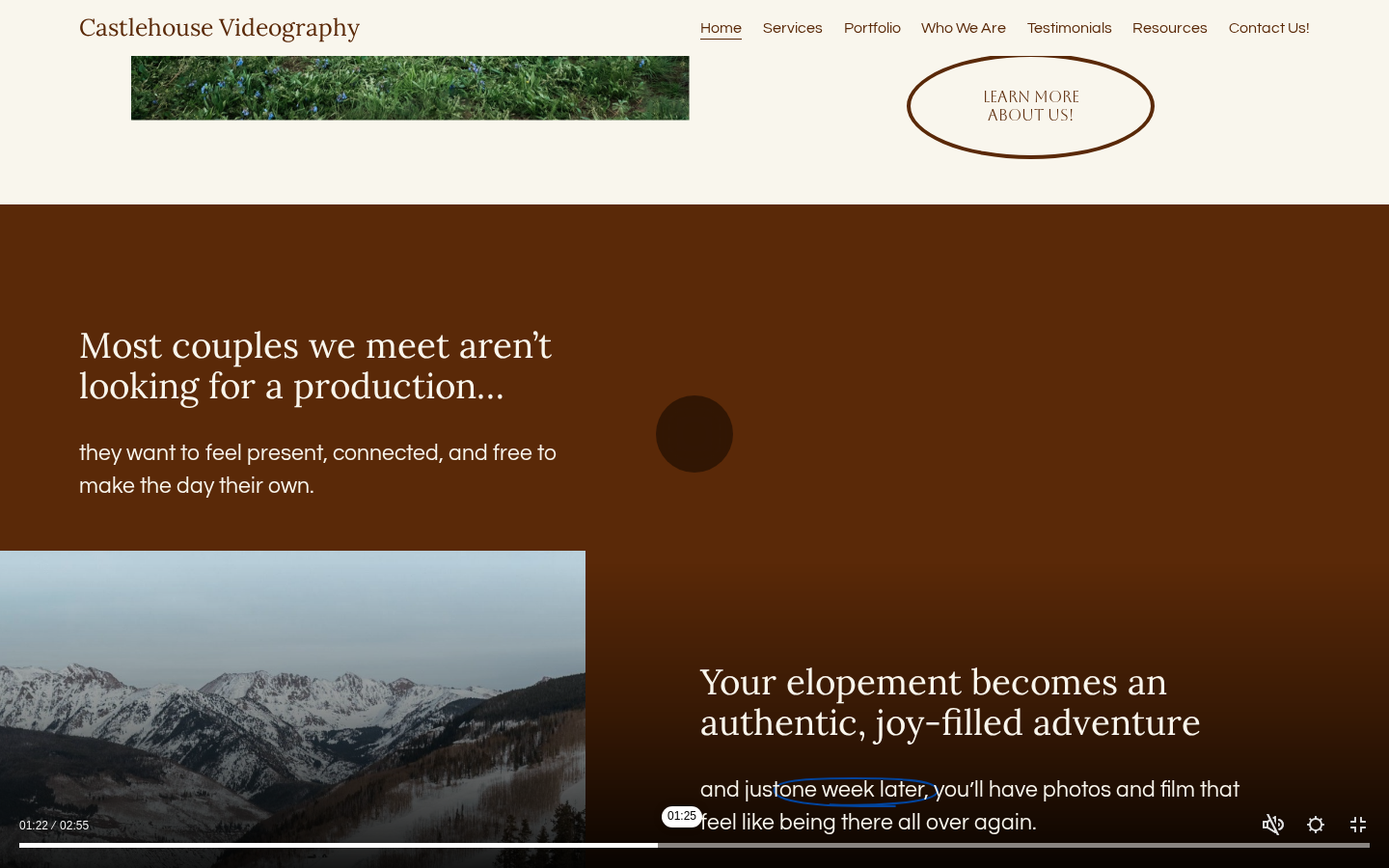 click at bounding box center [694, 846] 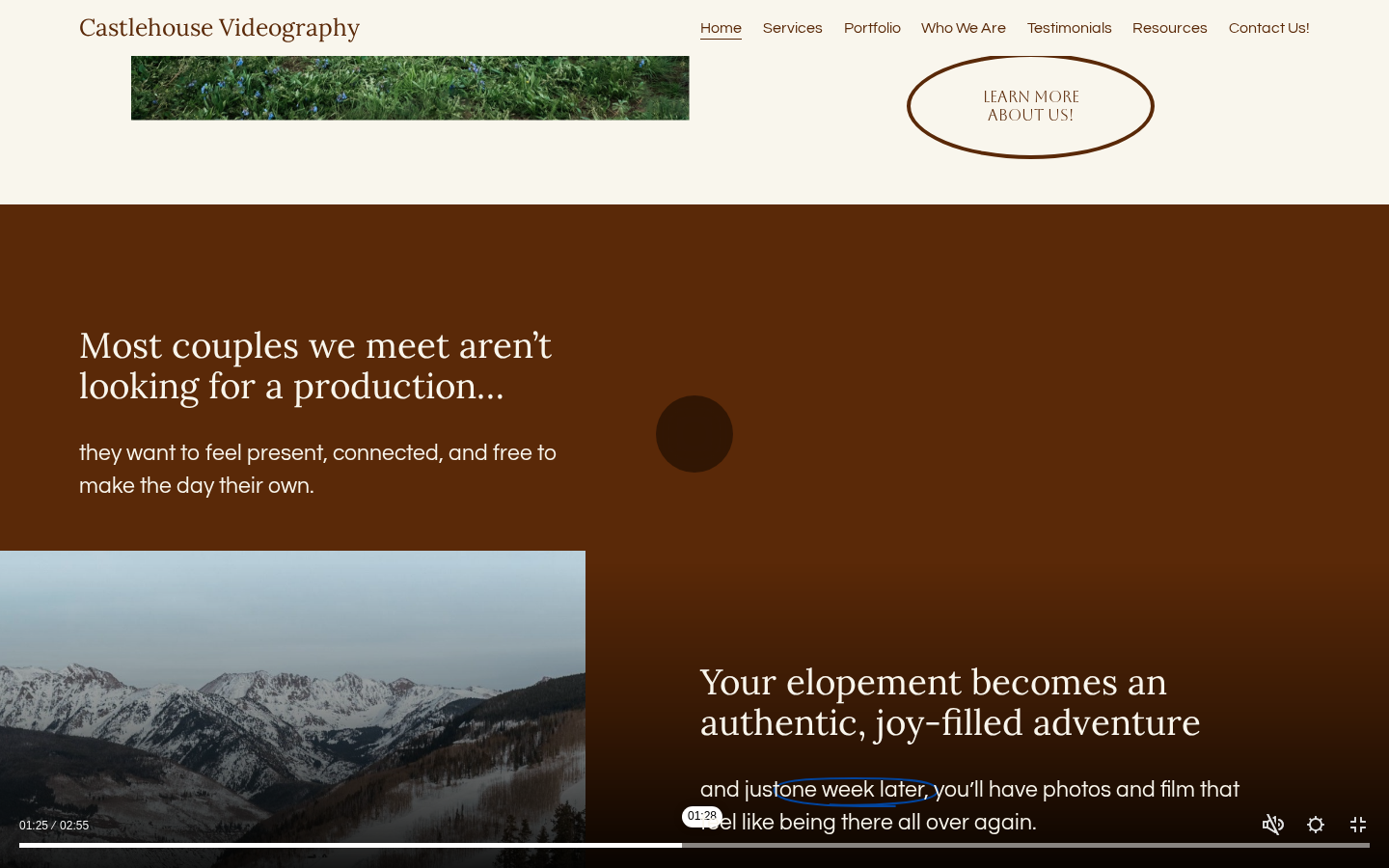 click at bounding box center (694, 846) 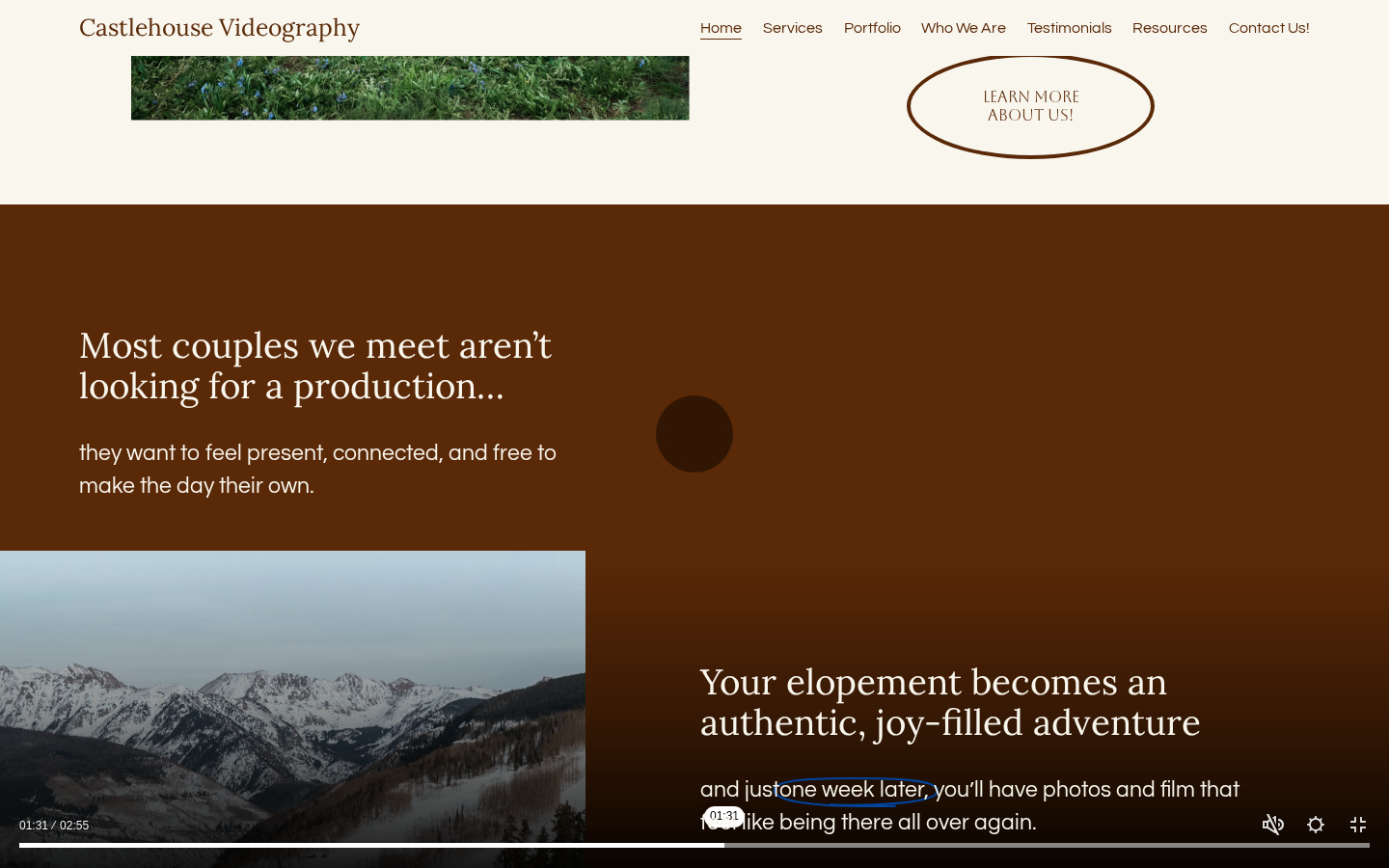 click at bounding box center [694, 846] 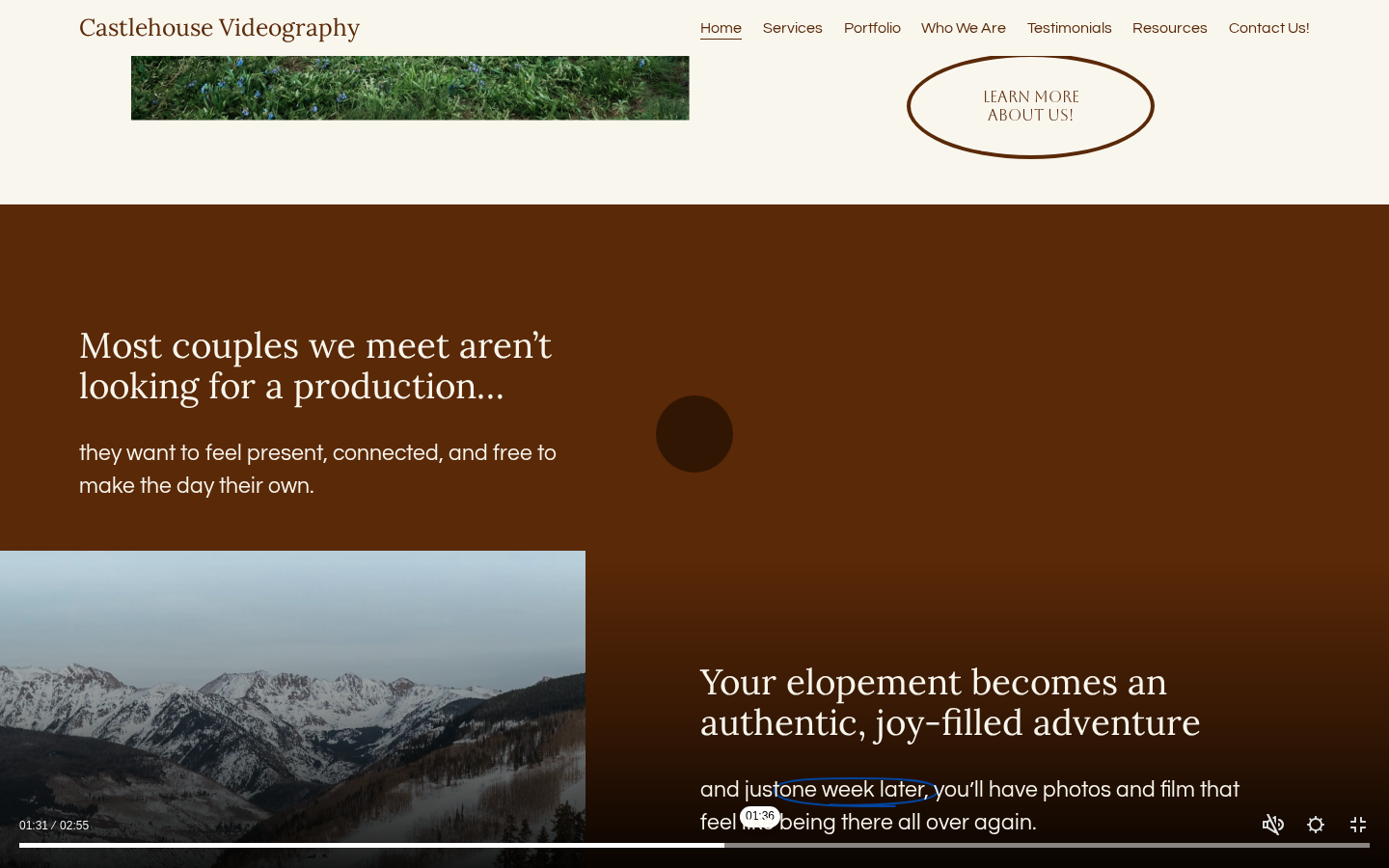 click at bounding box center (694, 846) 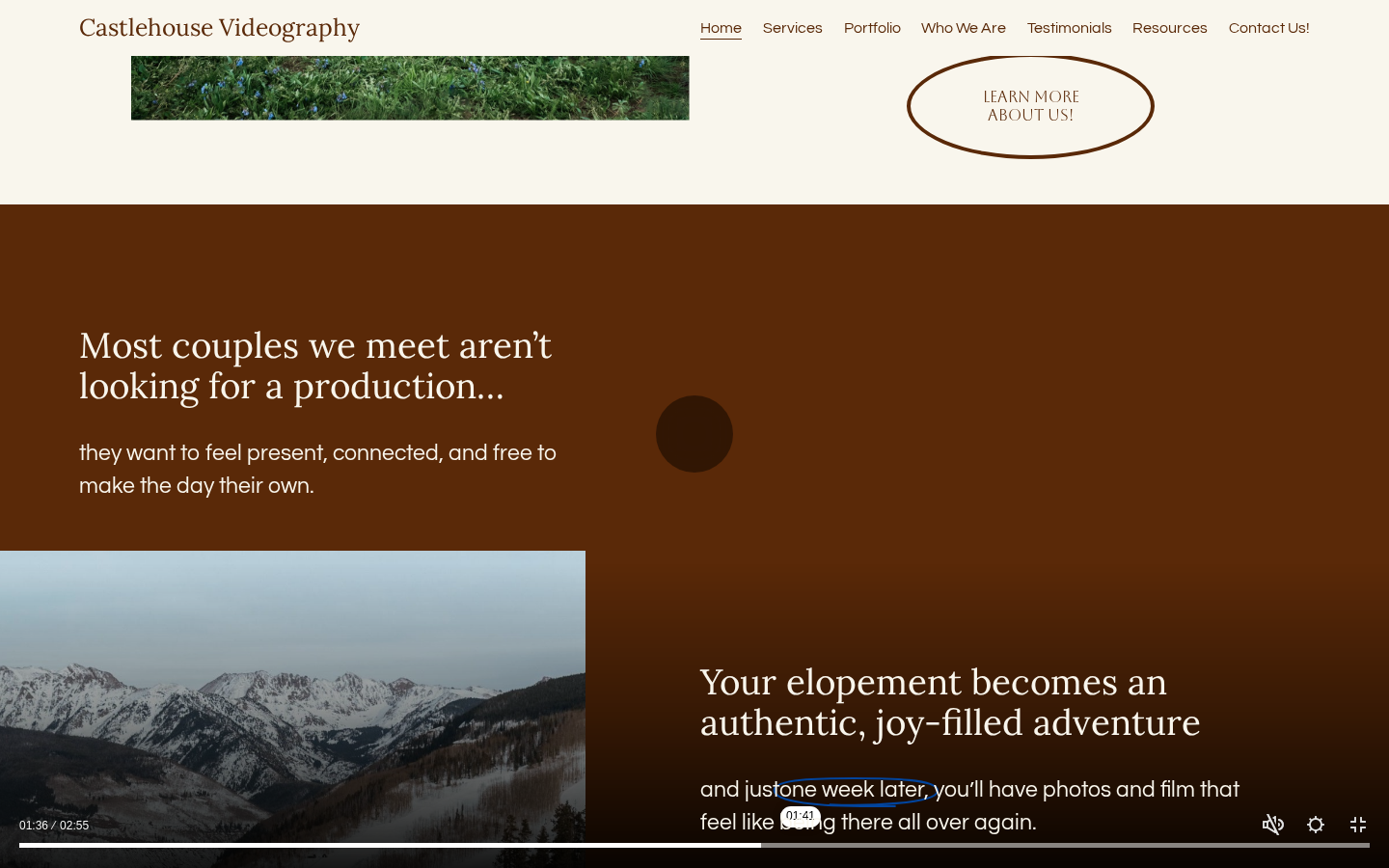 click at bounding box center (694, 846) 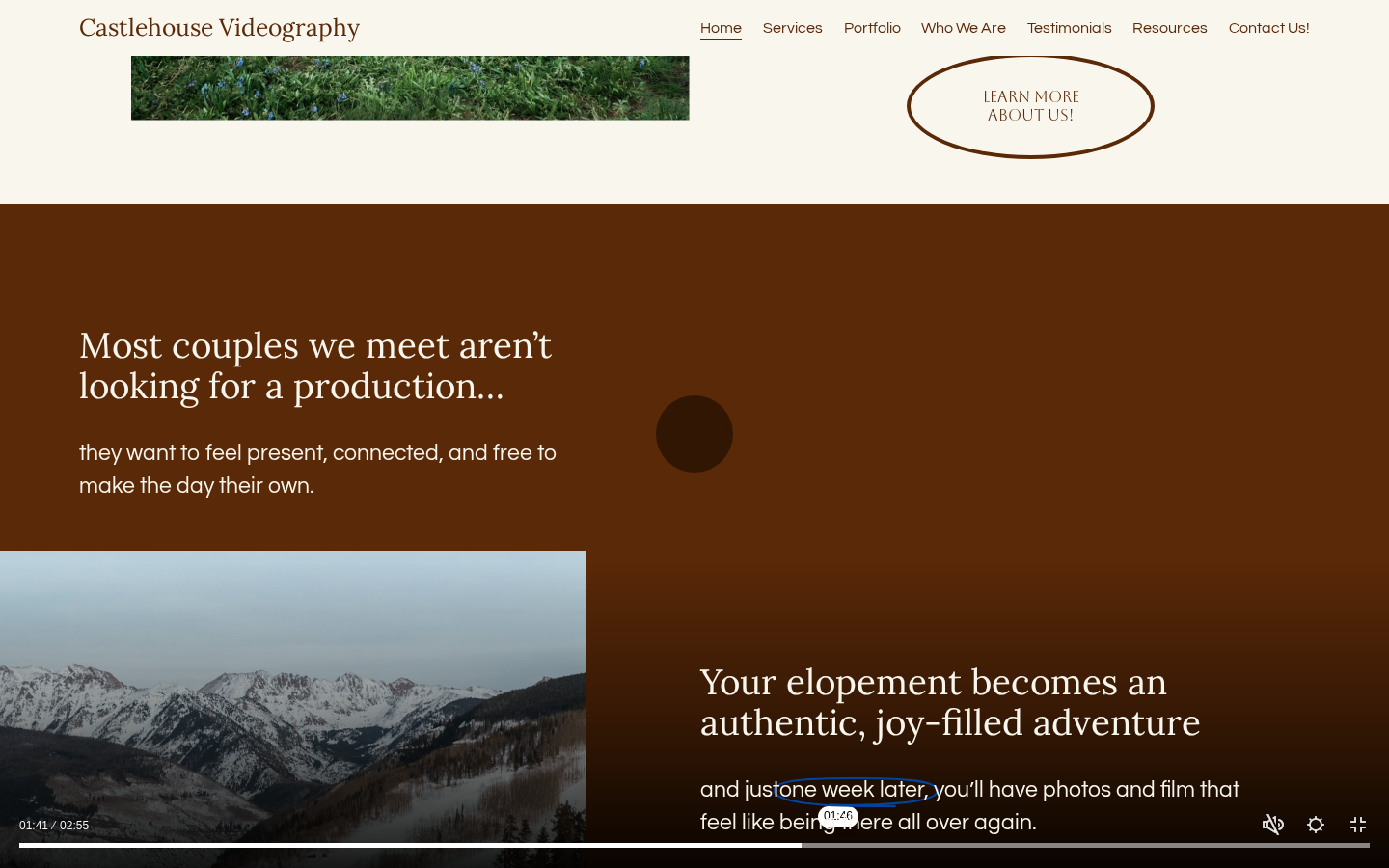 click at bounding box center [694, 846] 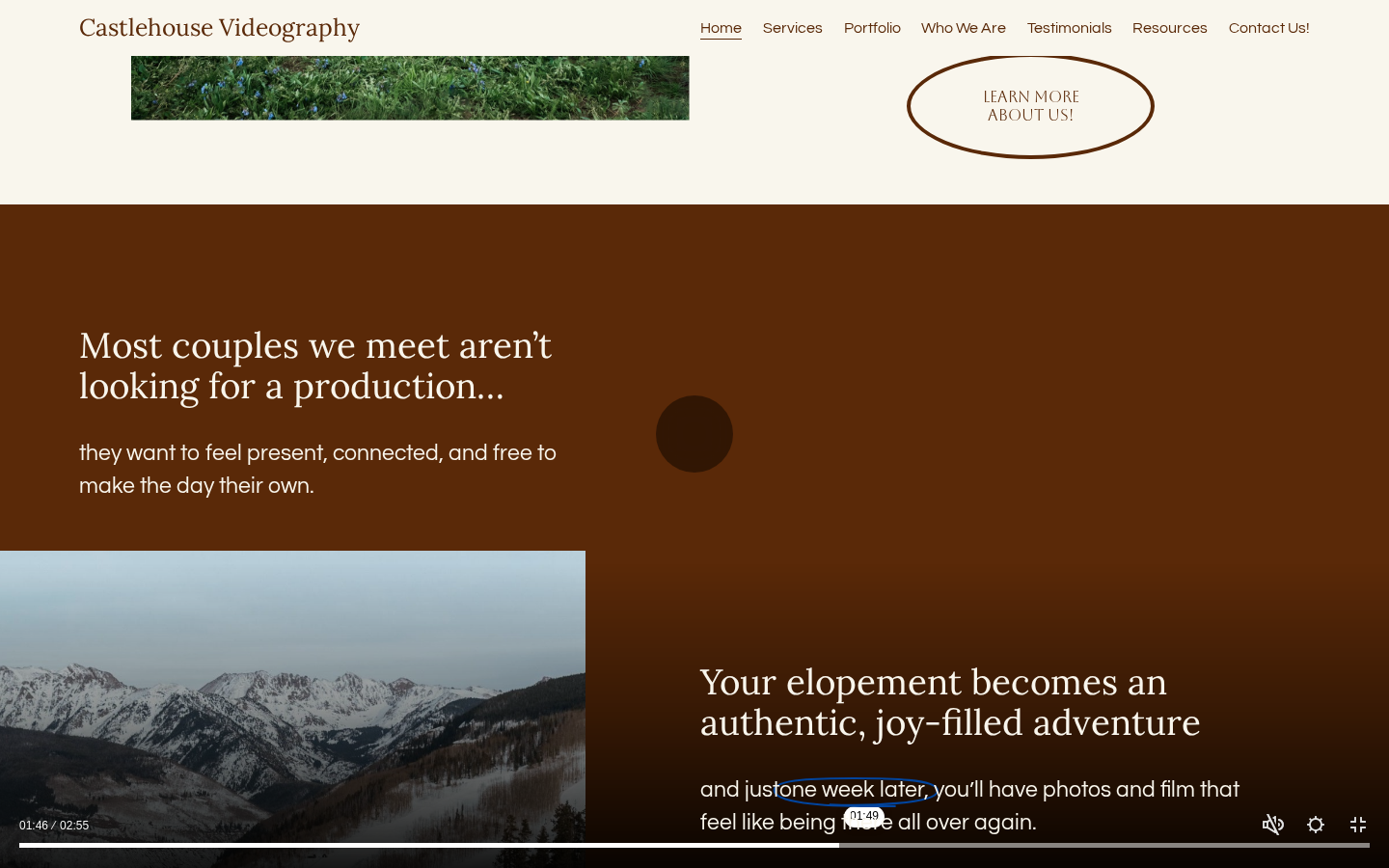 click at bounding box center (694, 846) 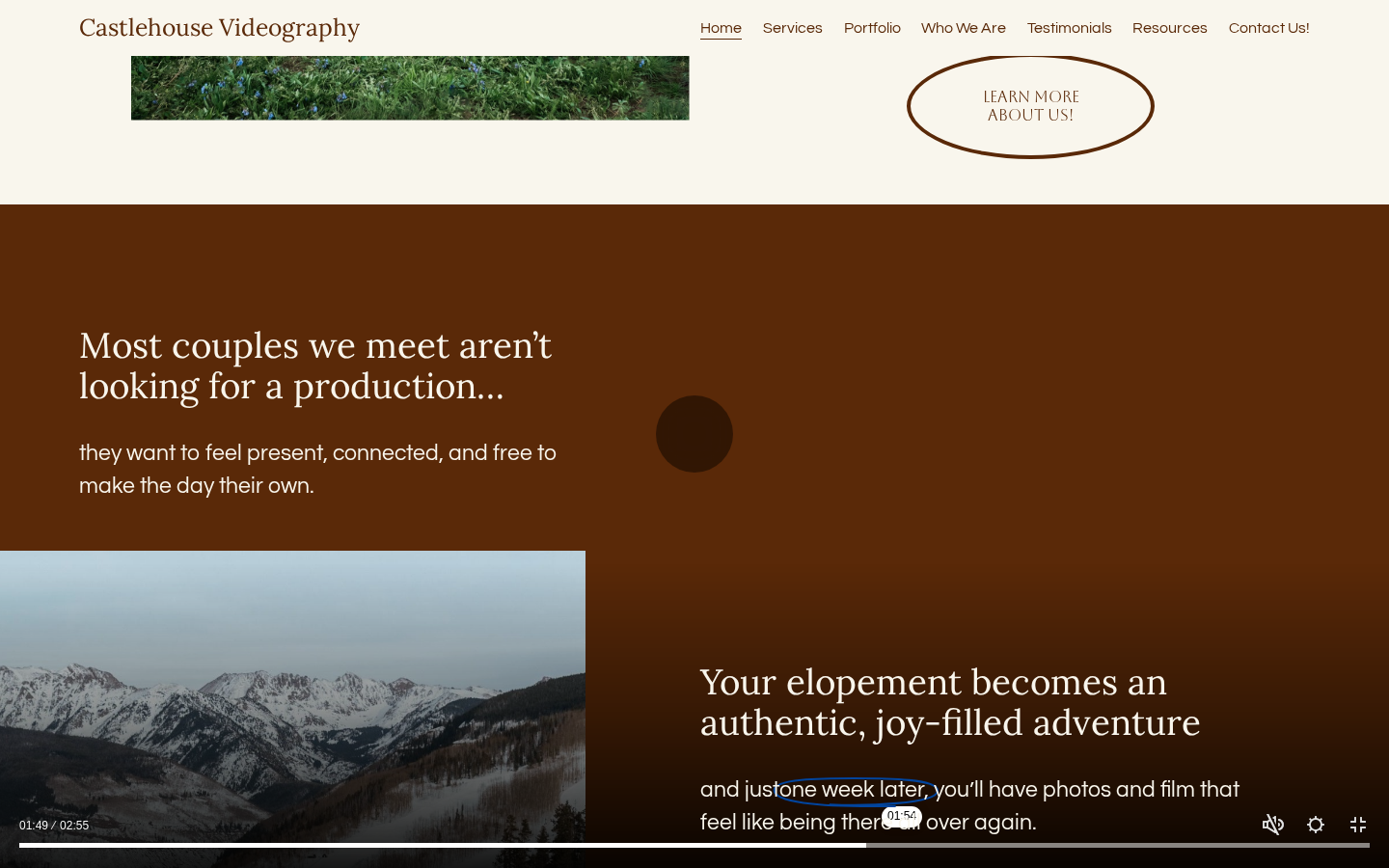 click at bounding box center [694, 846] 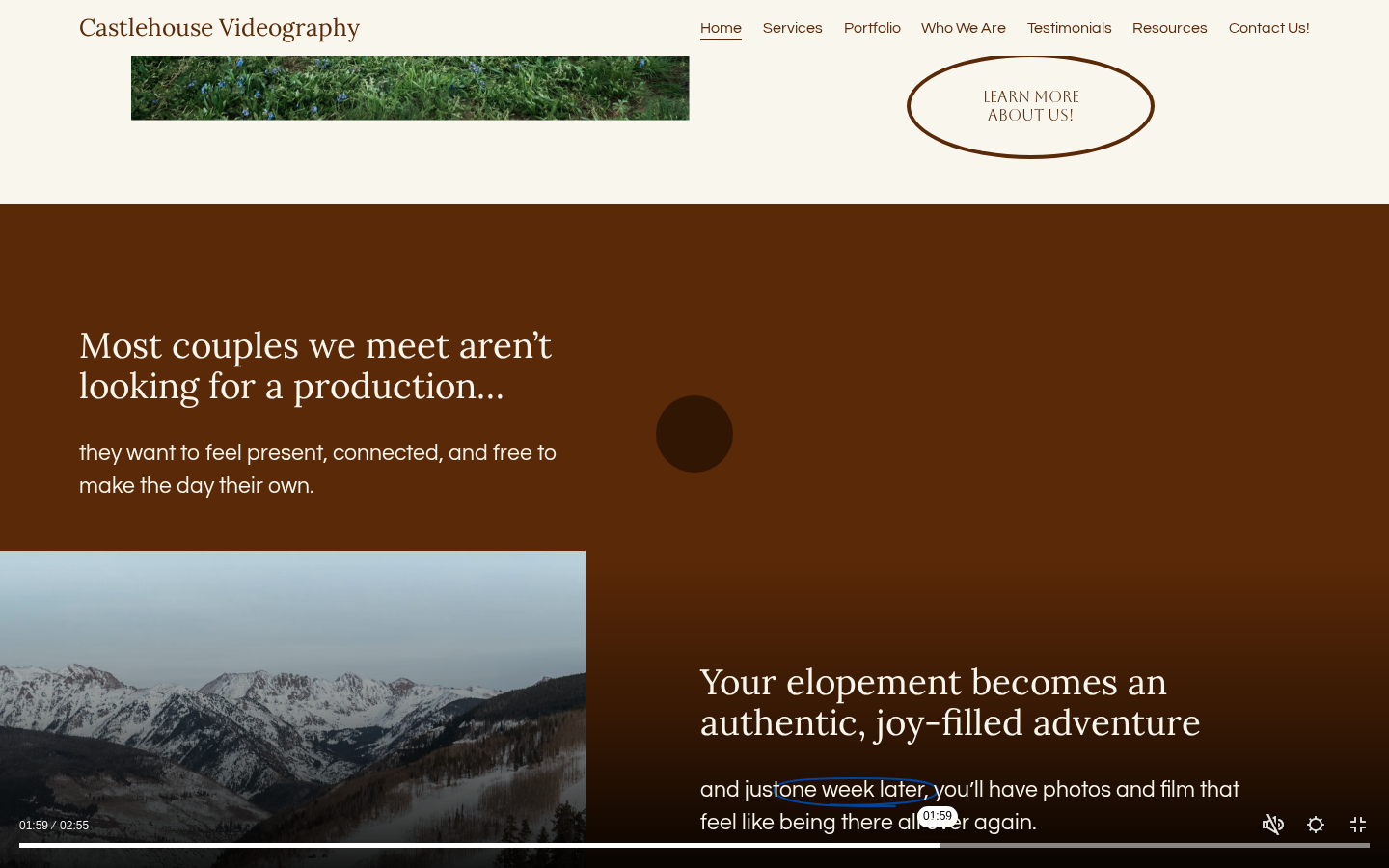 click at bounding box center [694, 846] 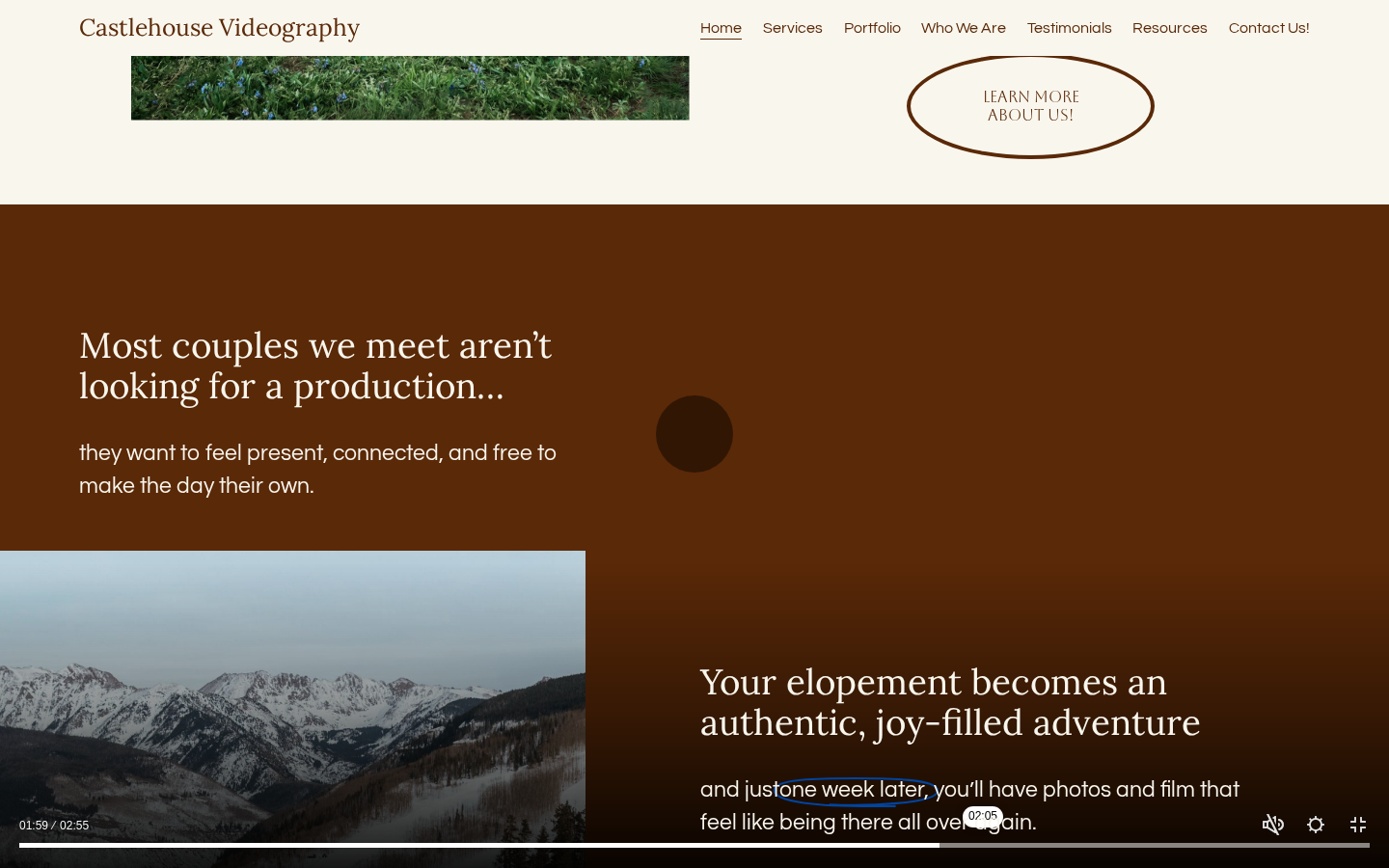 click at bounding box center [694, 846] 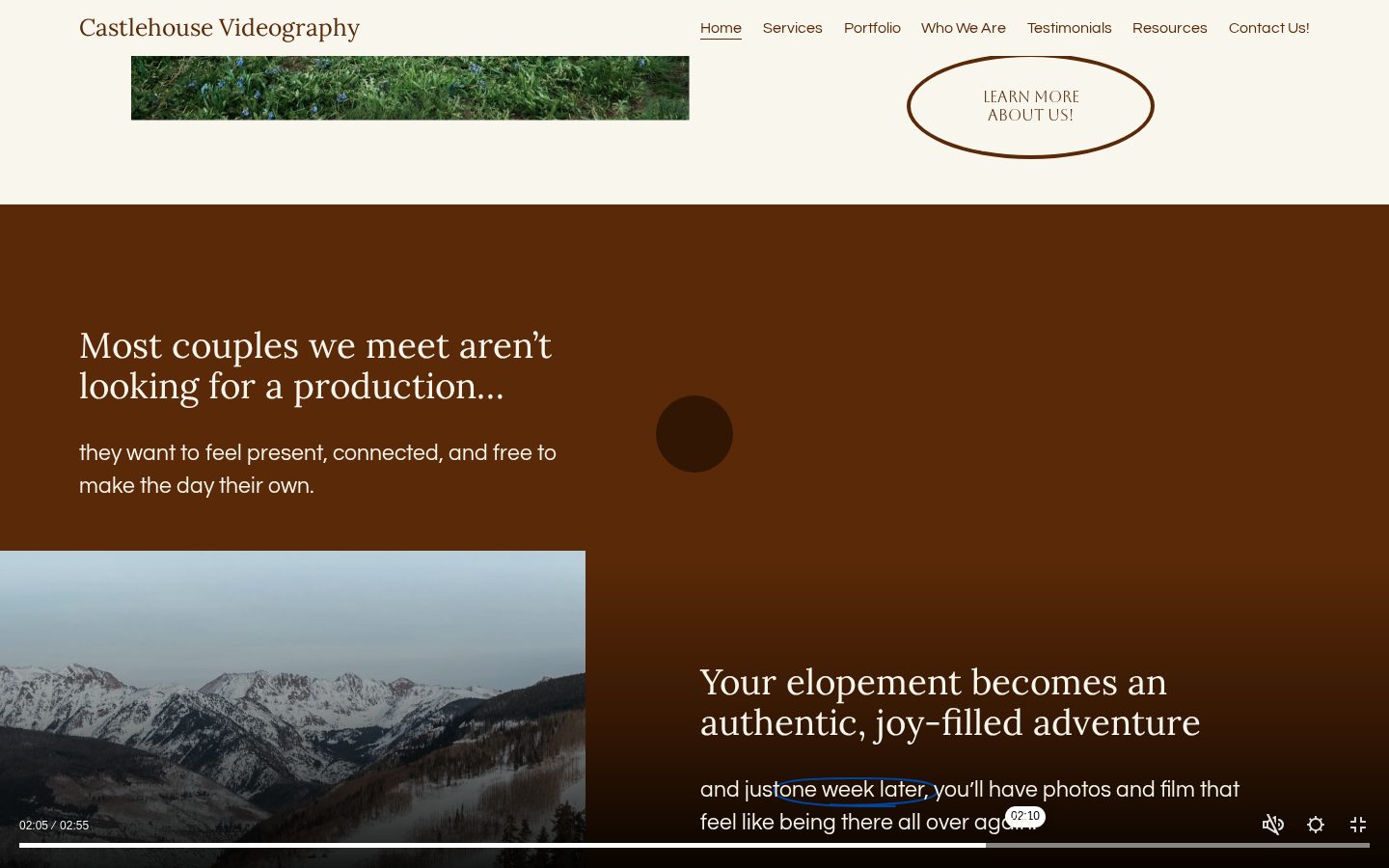click at bounding box center (694, 846) 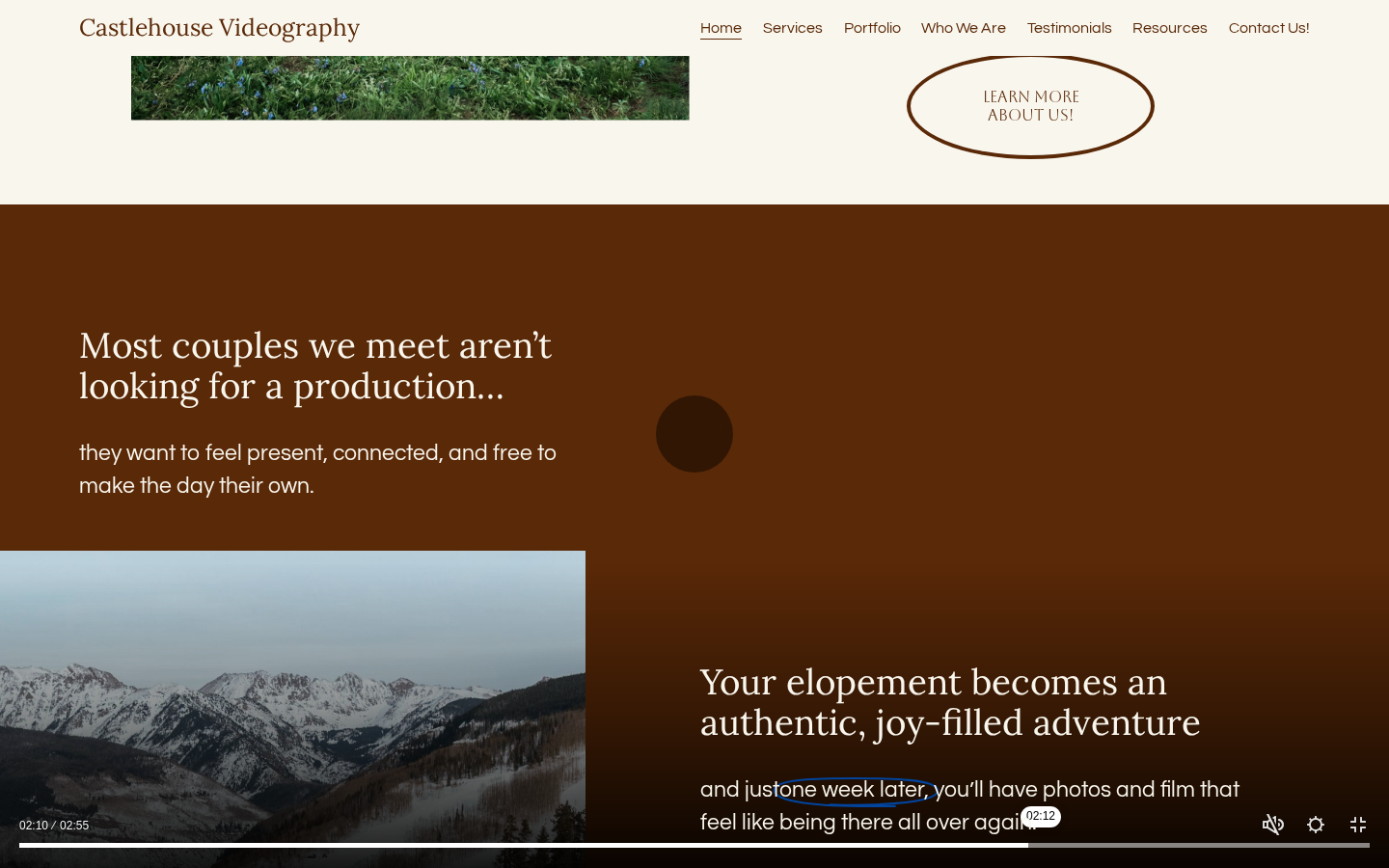 click at bounding box center (694, 846) 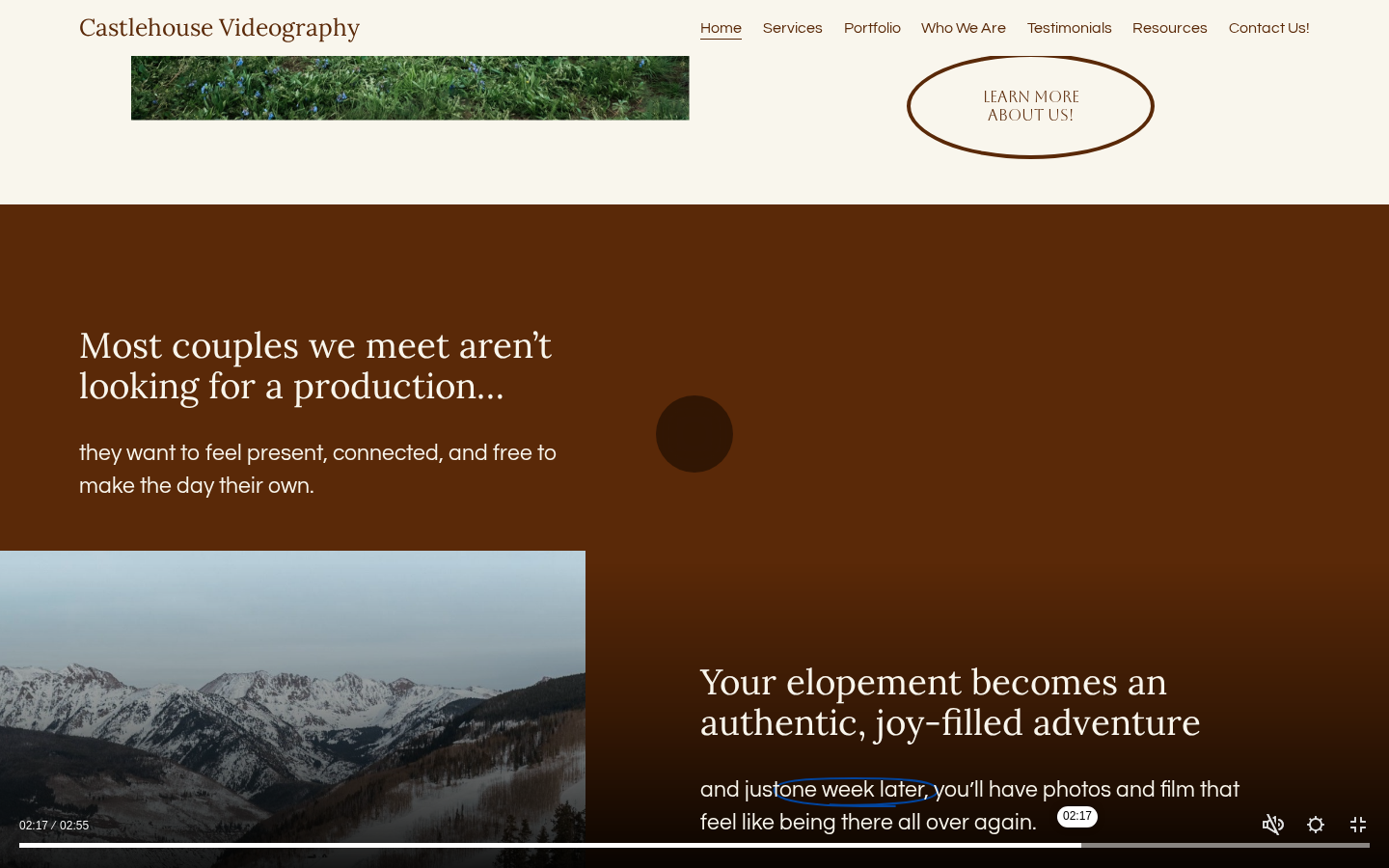 click at bounding box center [694, 846] 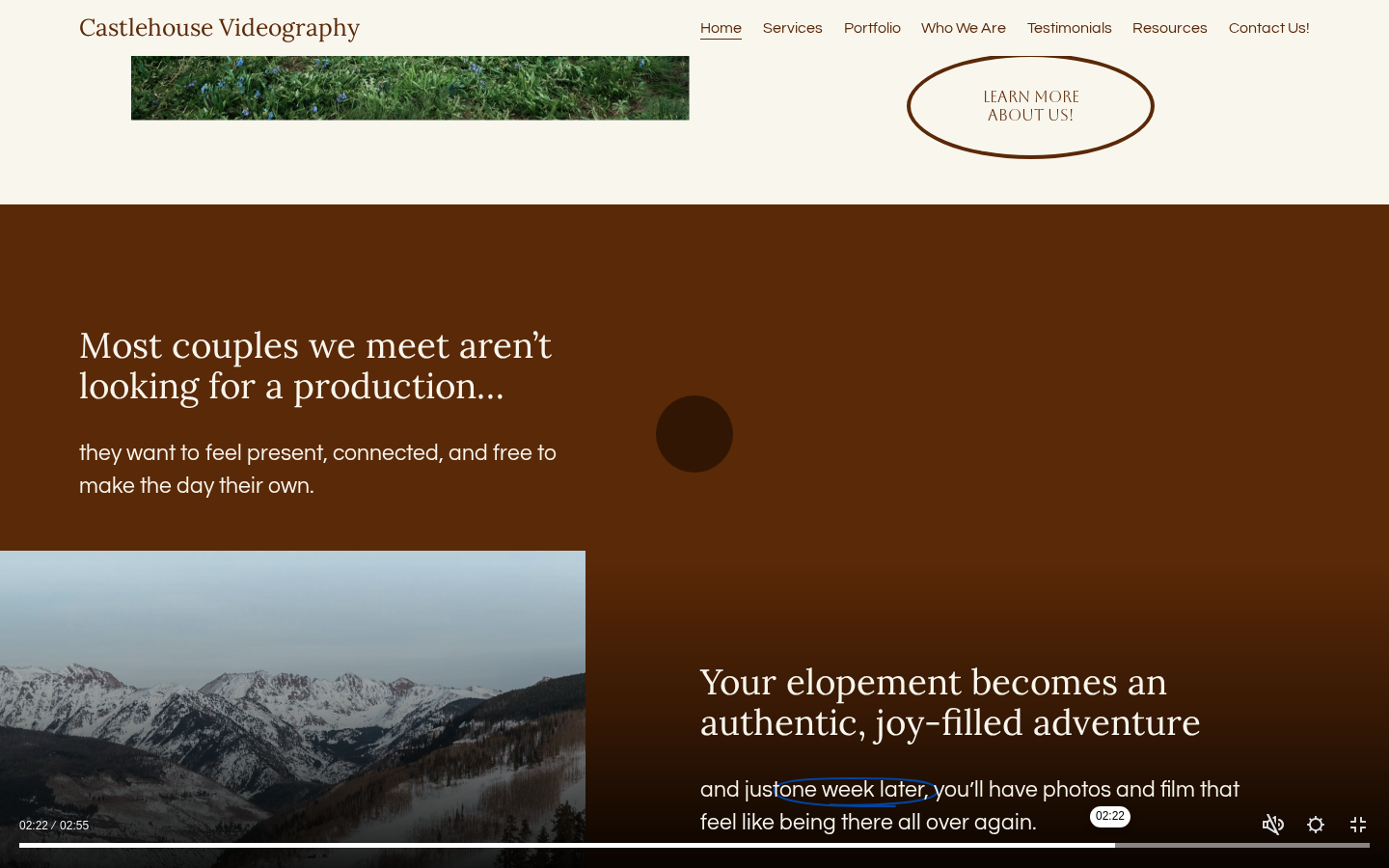 click at bounding box center (694, 846) 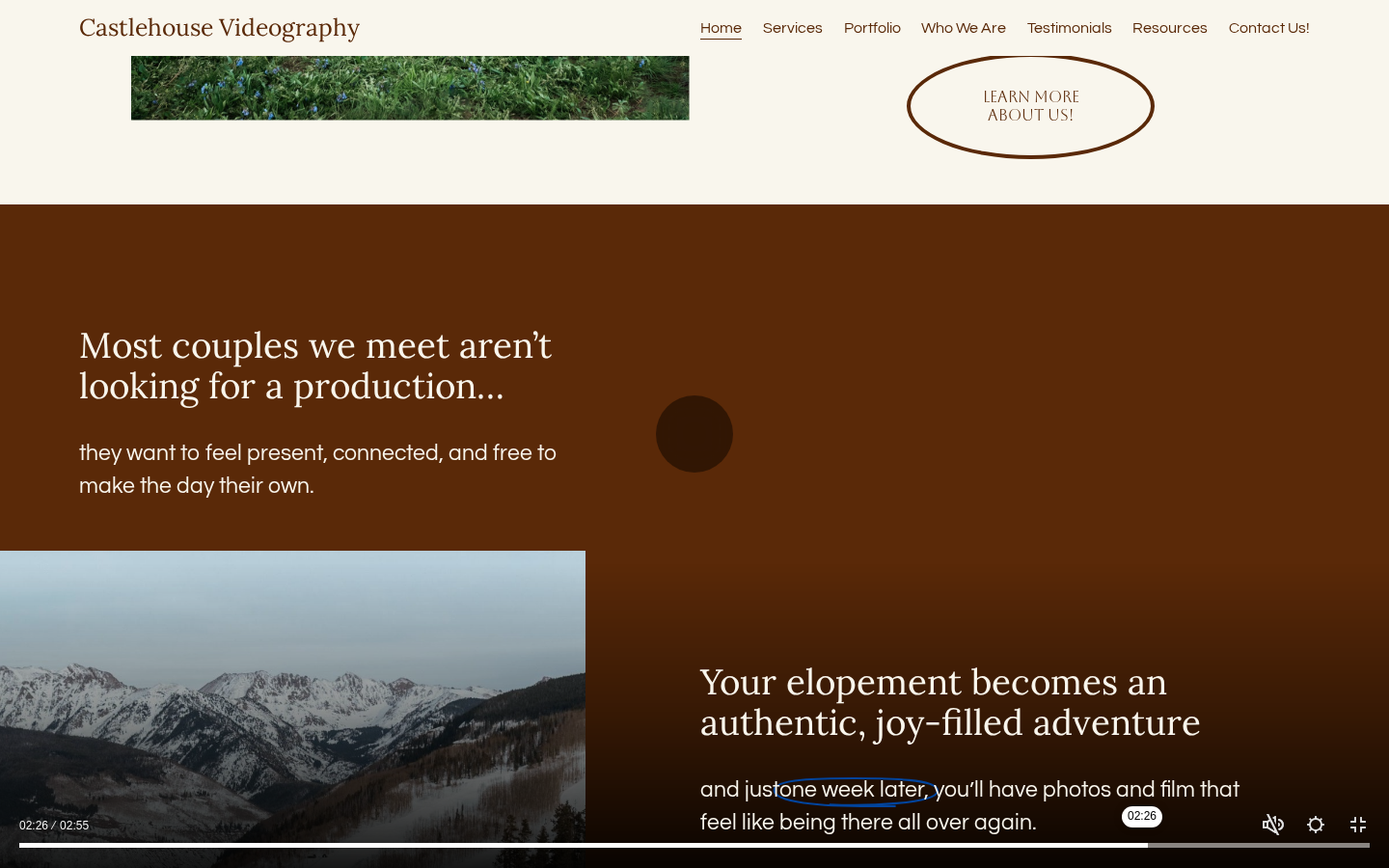 click at bounding box center (694, 846) 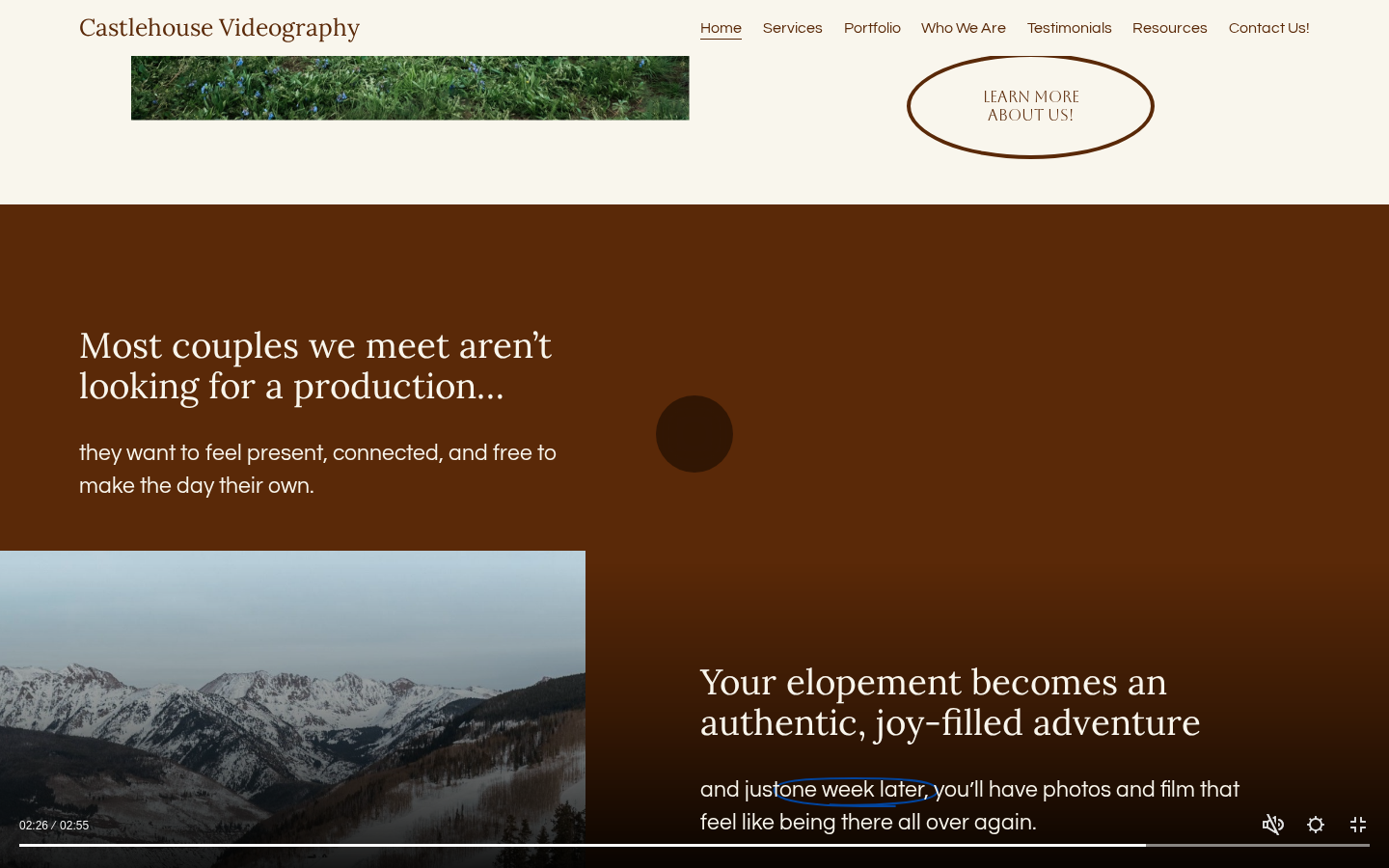 click at bounding box center [694, 840] 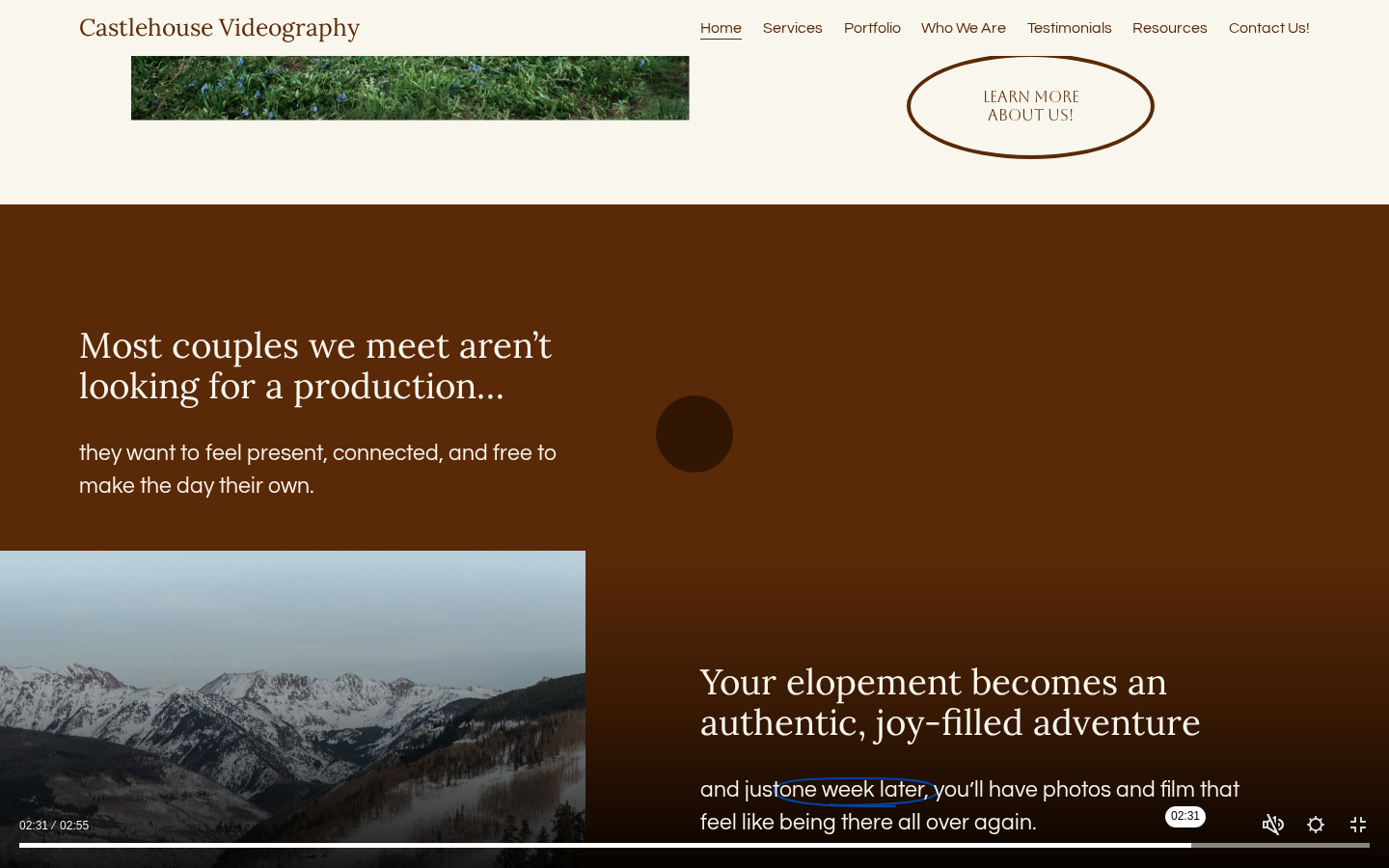 click at bounding box center [694, 846] 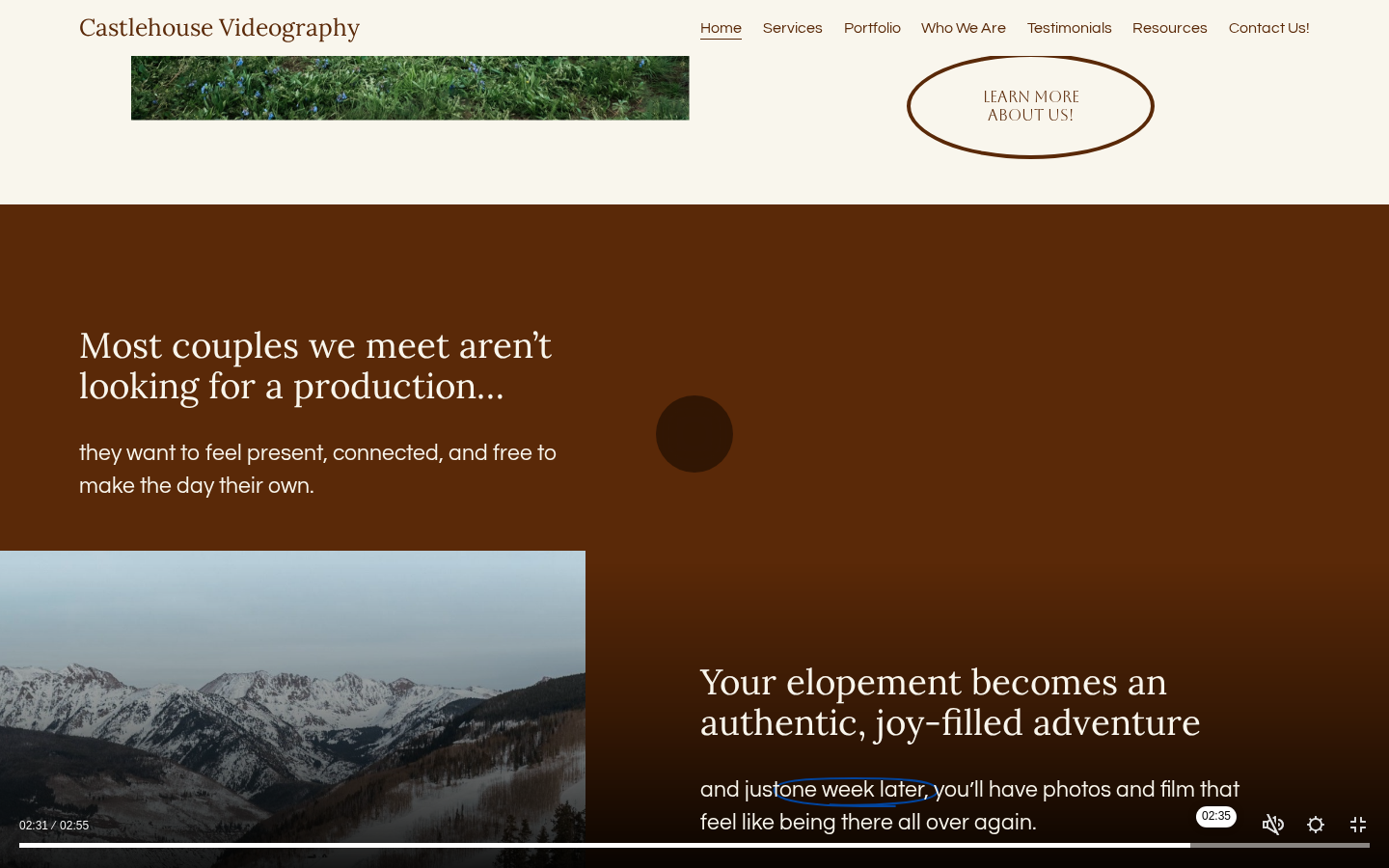 click at bounding box center (694, 846) 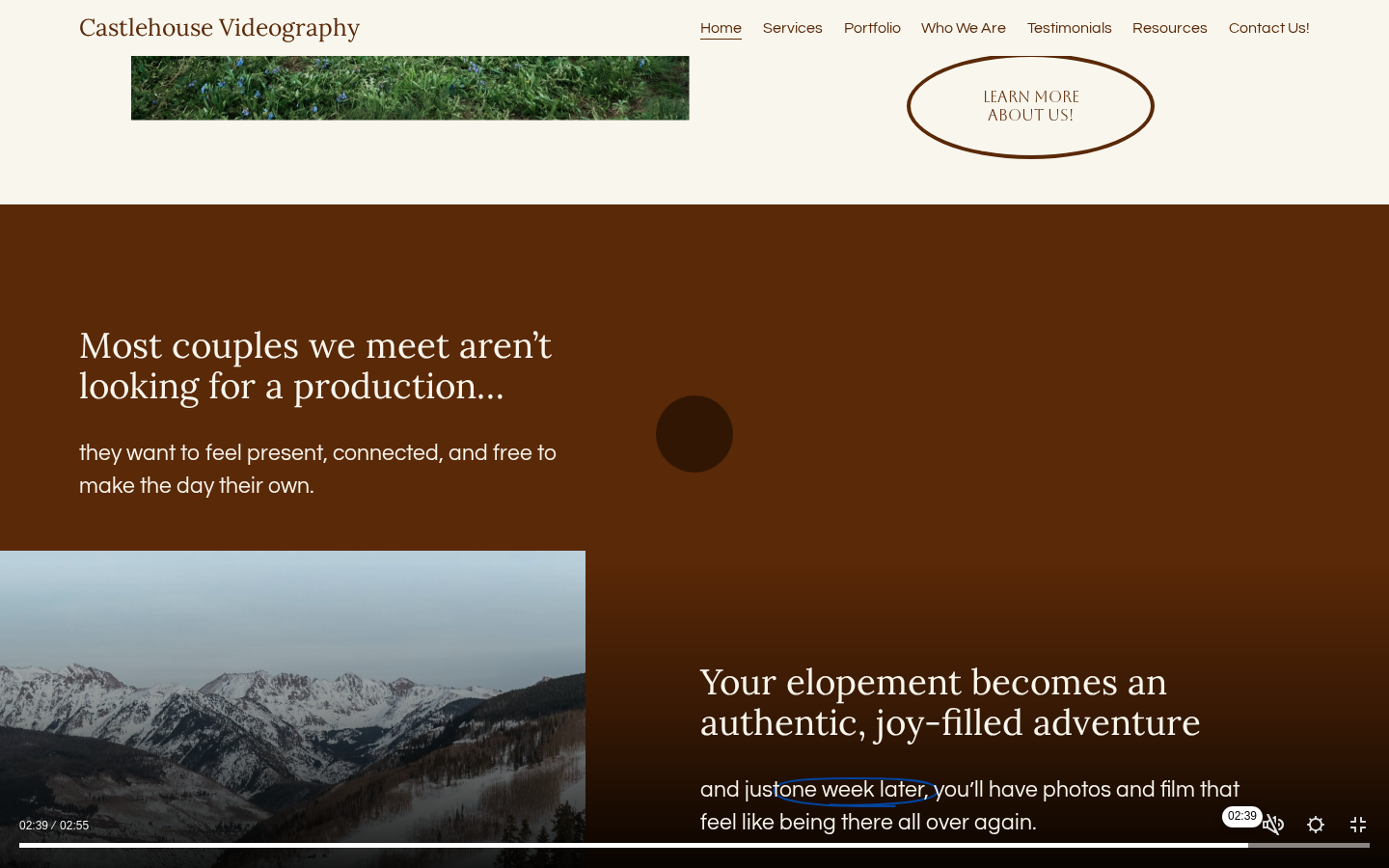 click at bounding box center [694, 846] 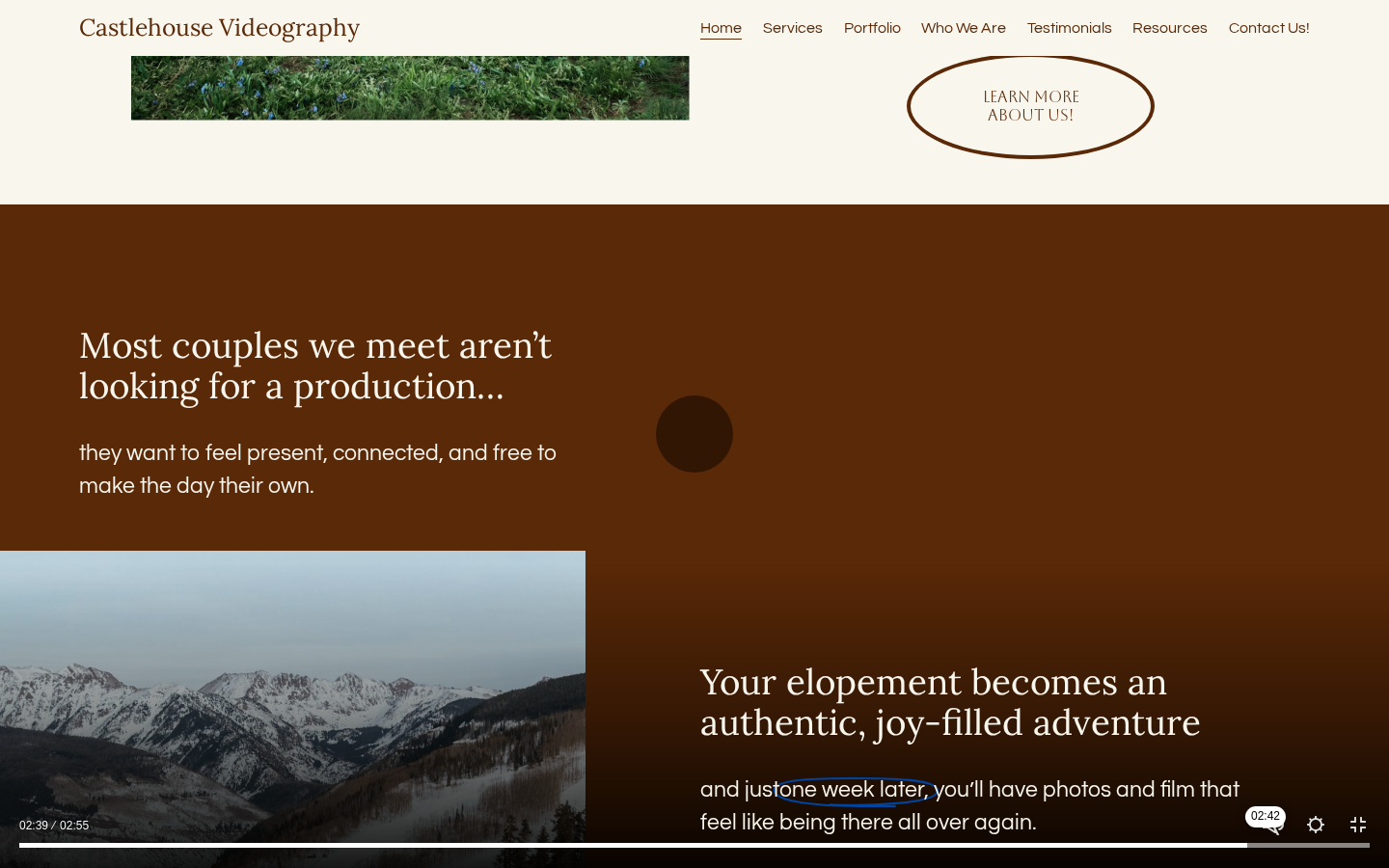 click at bounding box center [694, 846] 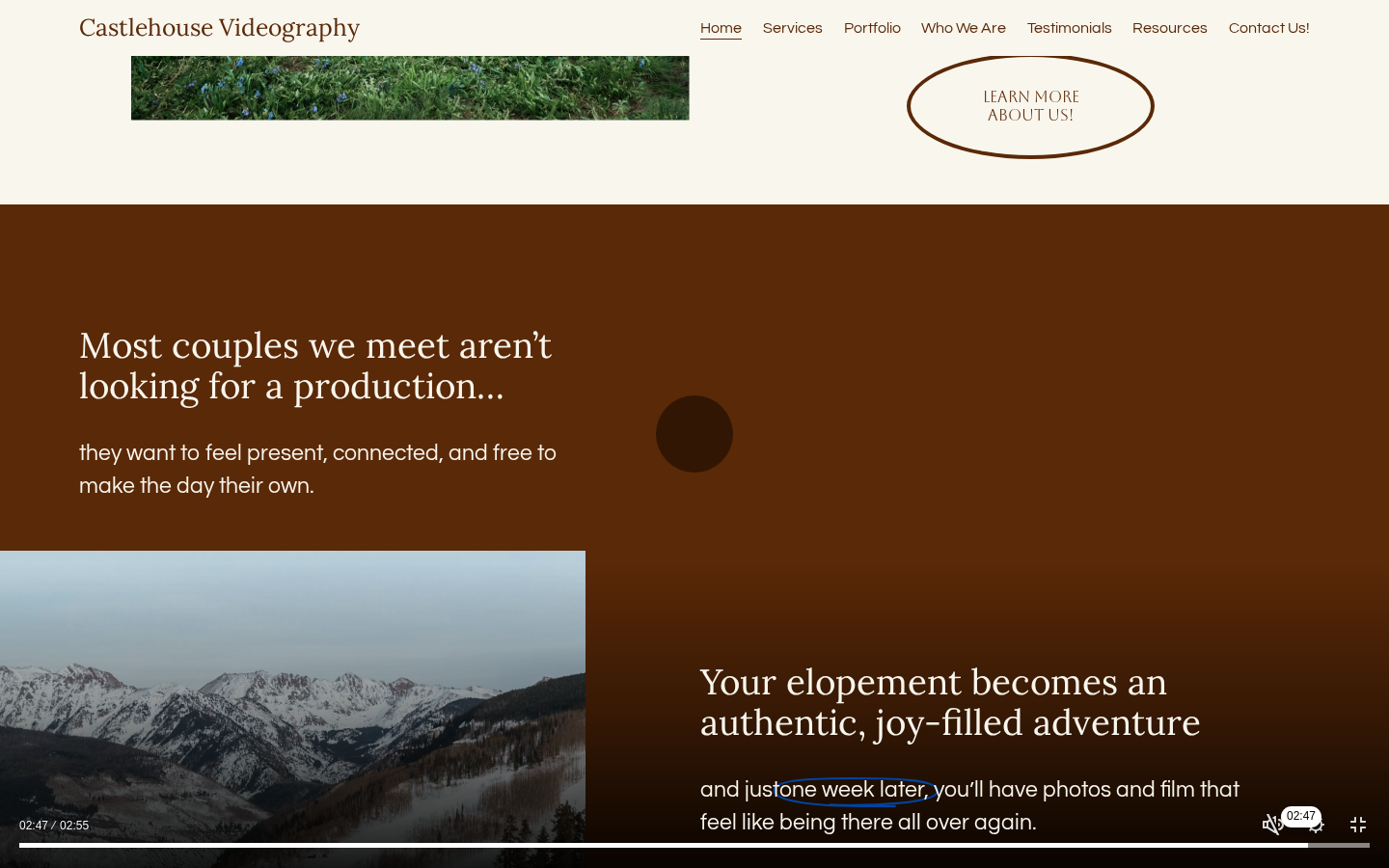 click at bounding box center (694, 846) 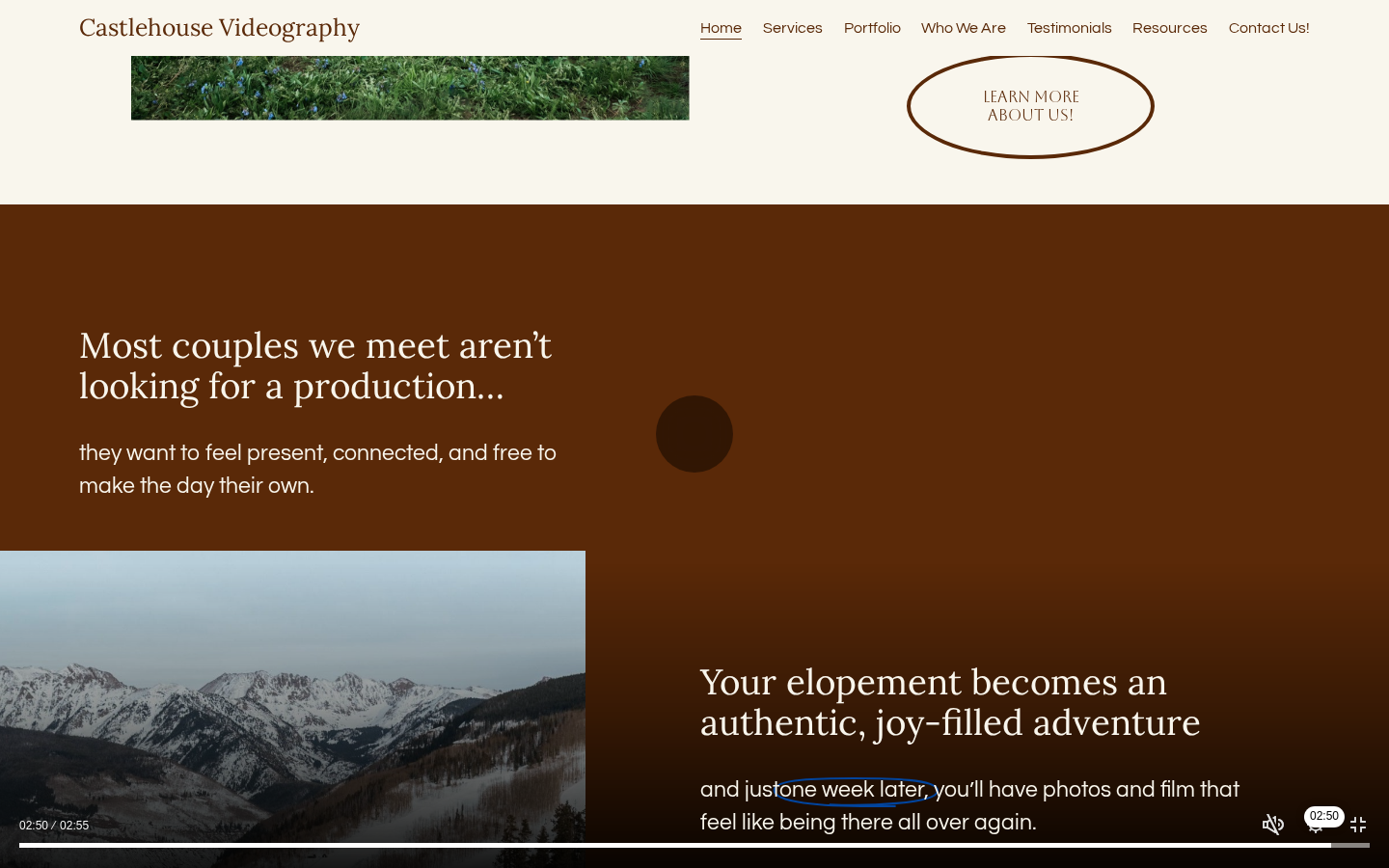 click at bounding box center [694, 846] 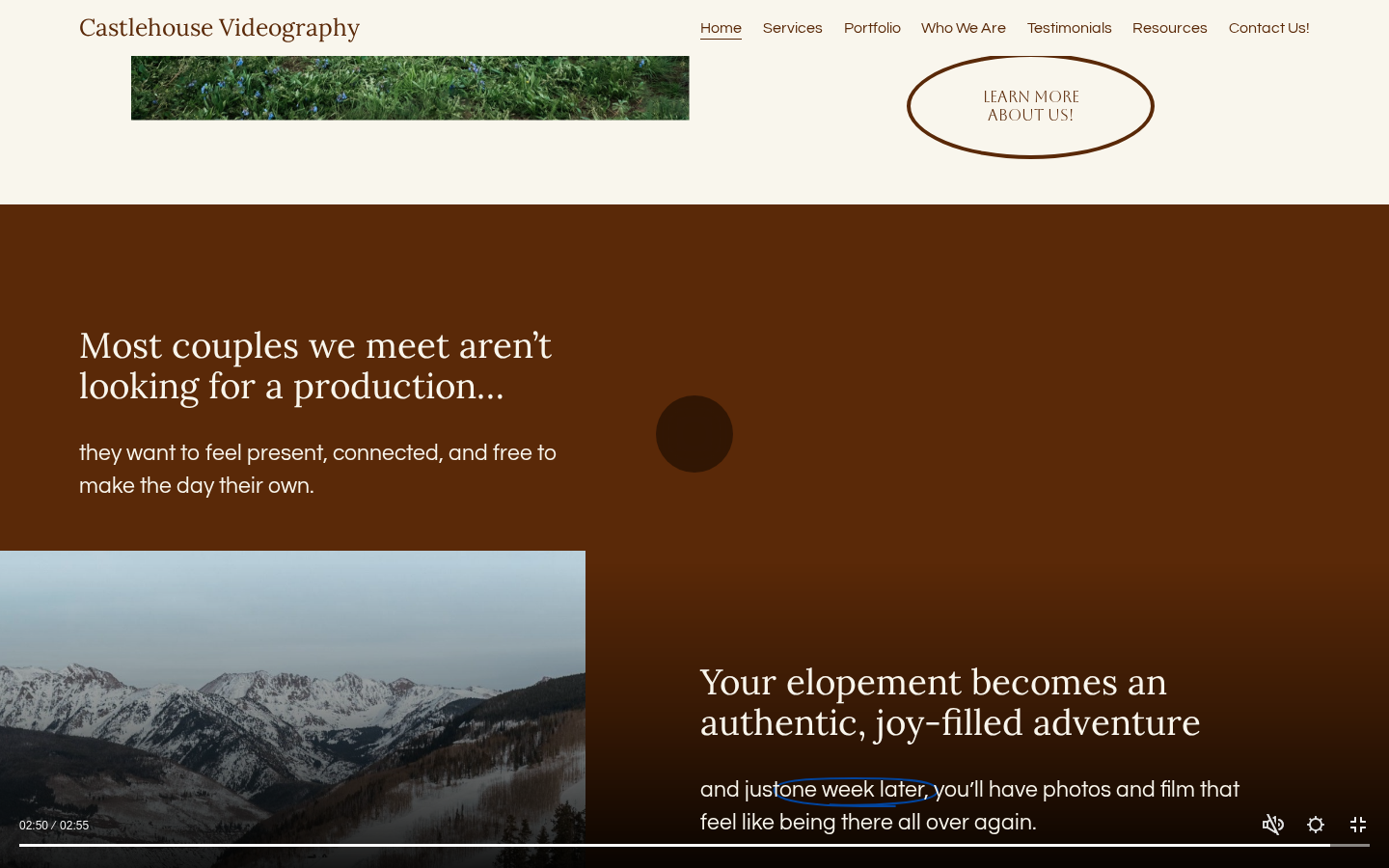 click on "Exit fullscreen Enter fullscreen" at bounding box center [1358, 825] 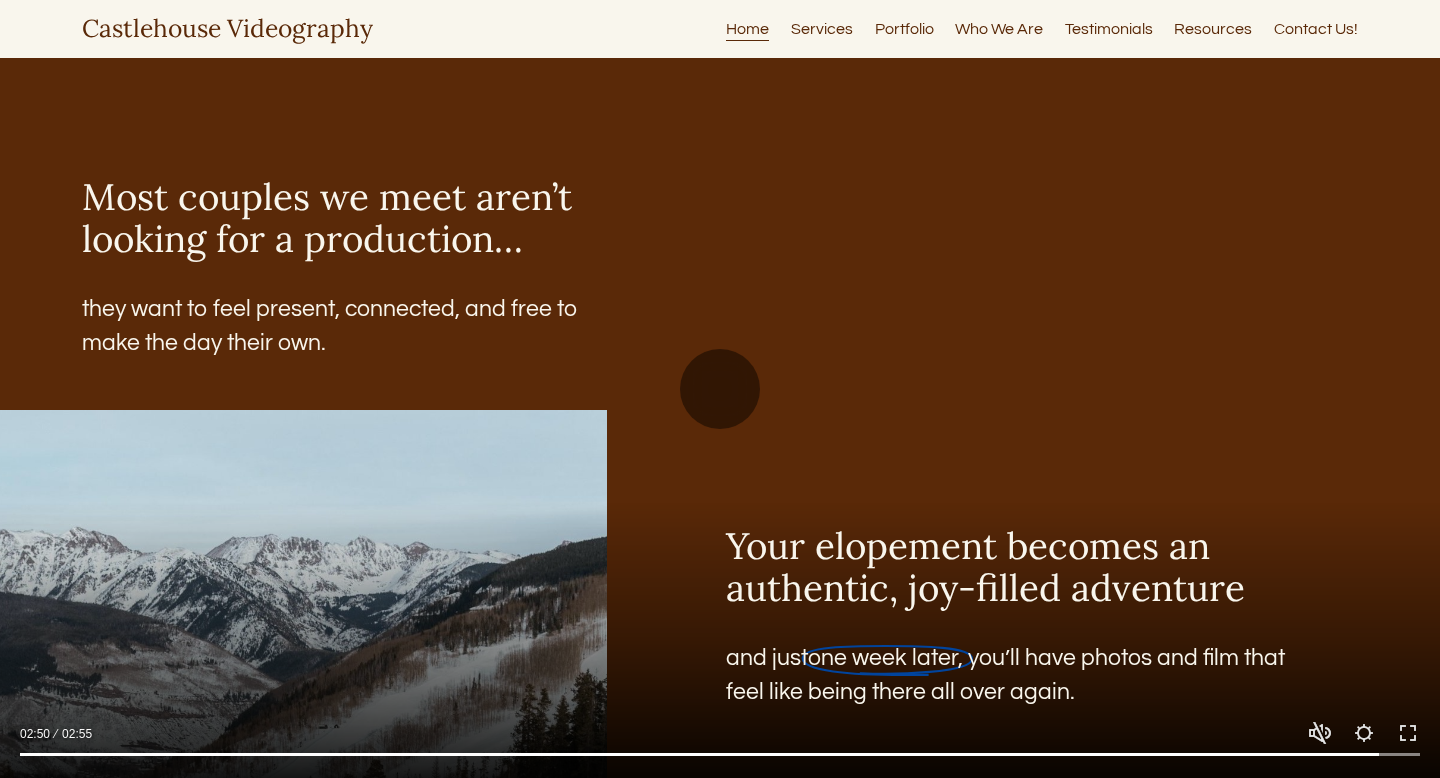 scroll, scrollTop: 2334, scrollLeft: 0, axis: vertical 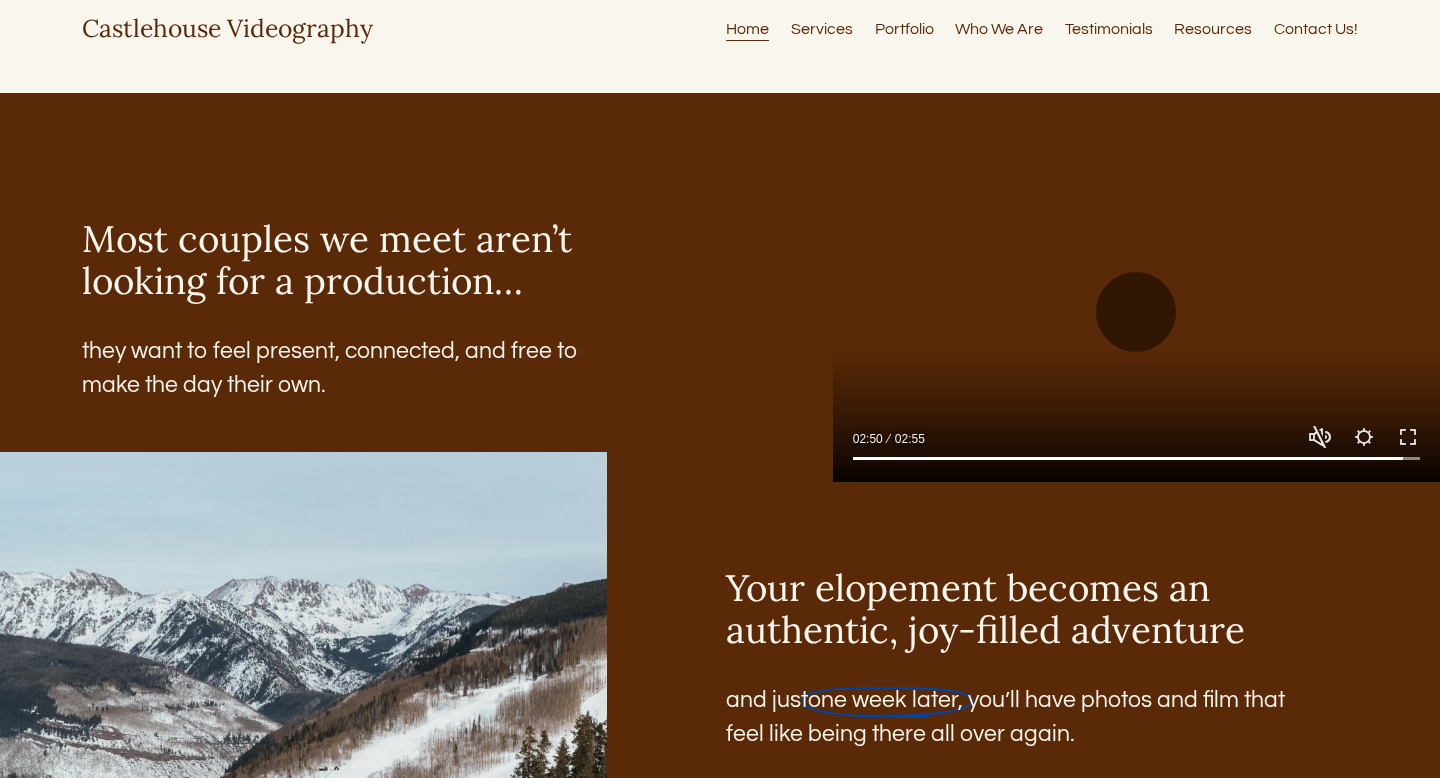 click on "Portfolio" at bounding box center (904, 29) 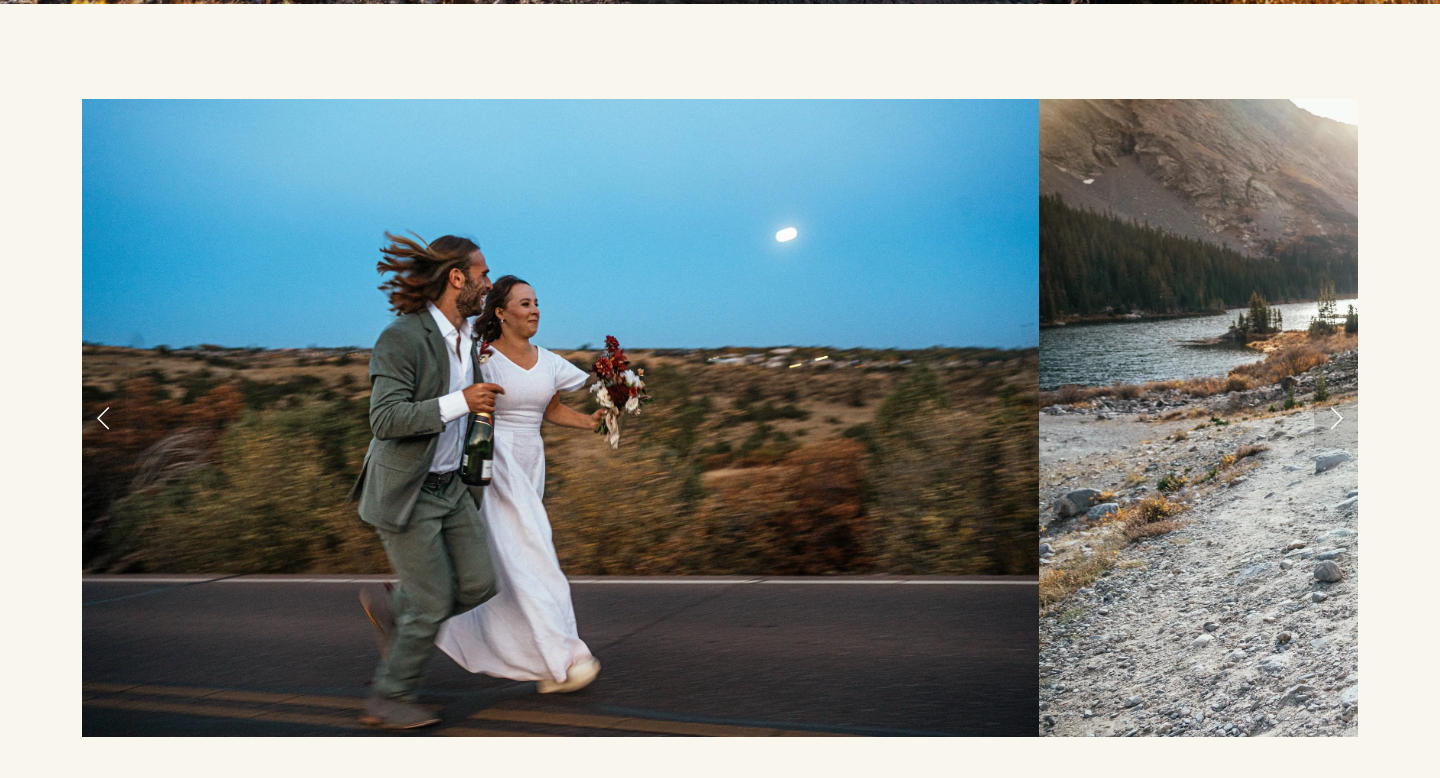 scroll, scrollTop: 932, scrollLeft: 0, axis: vertical 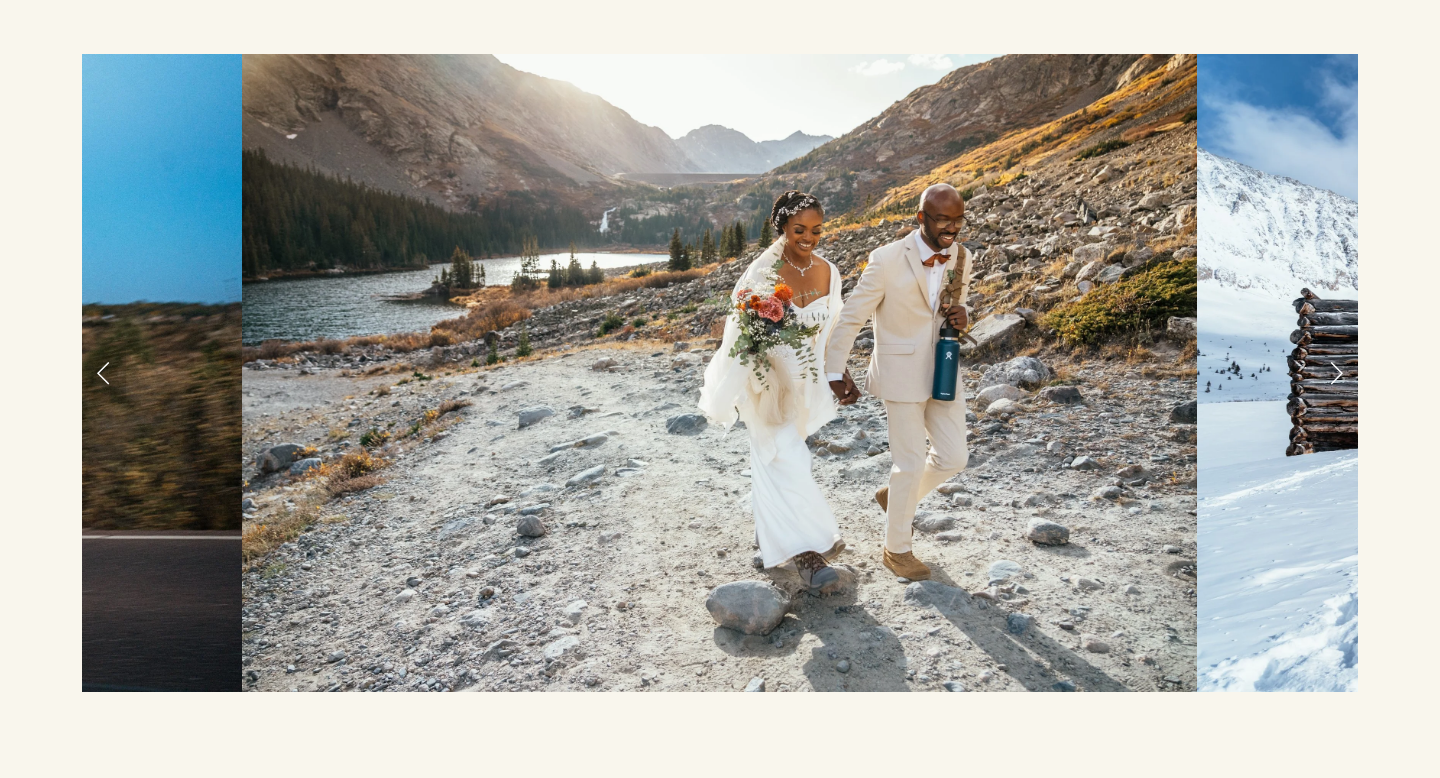 click at bounding box center [1336, 373] 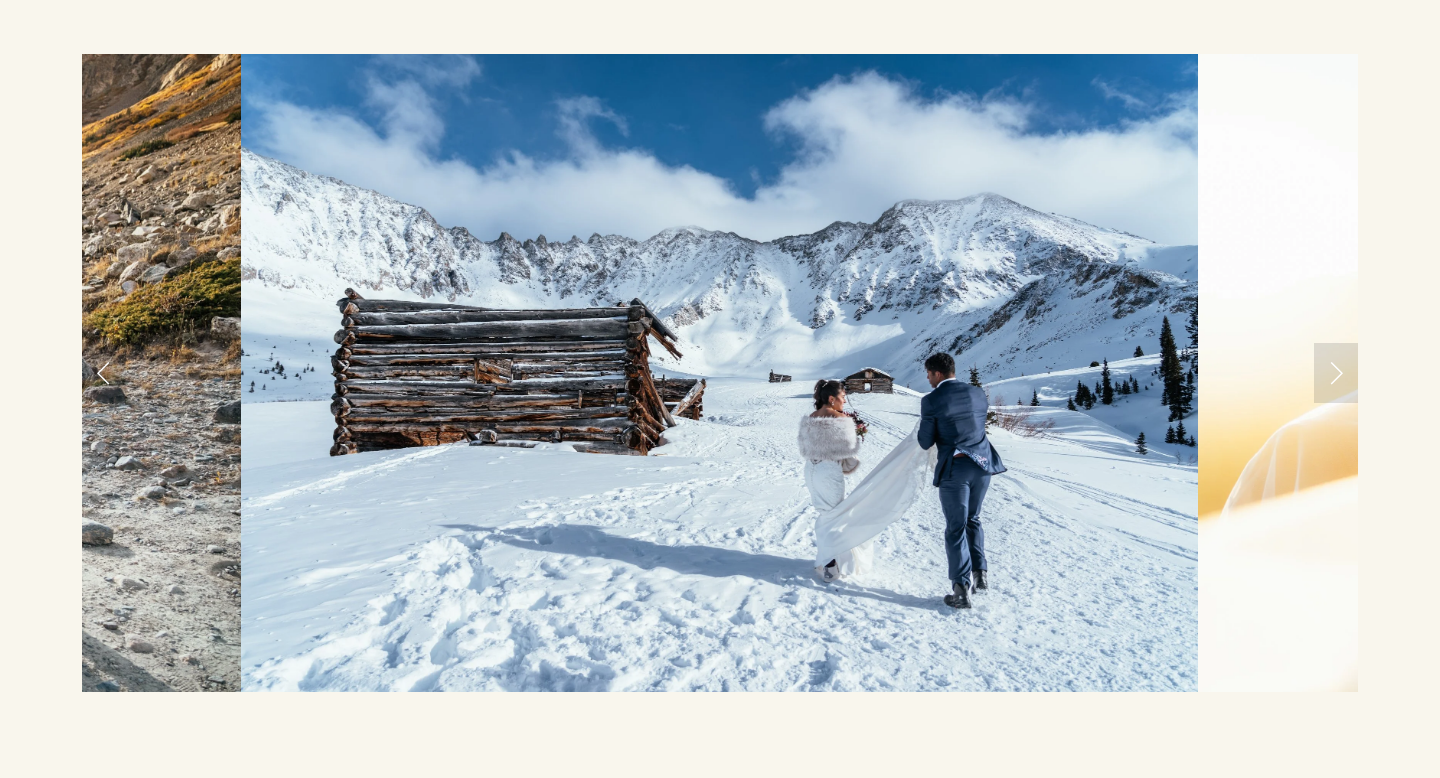 click at bounding box center [1336, 373] 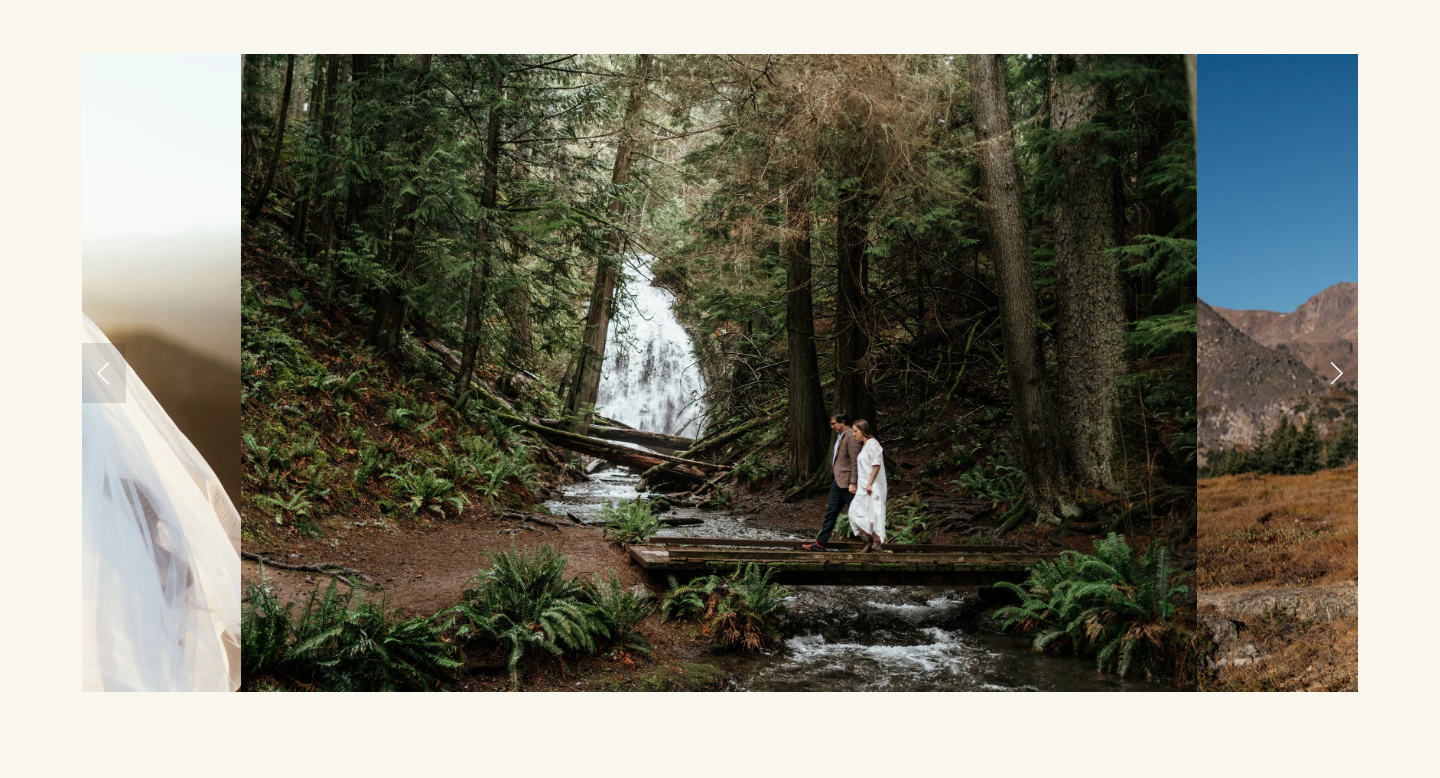 click at bounding box center [1336, 373] 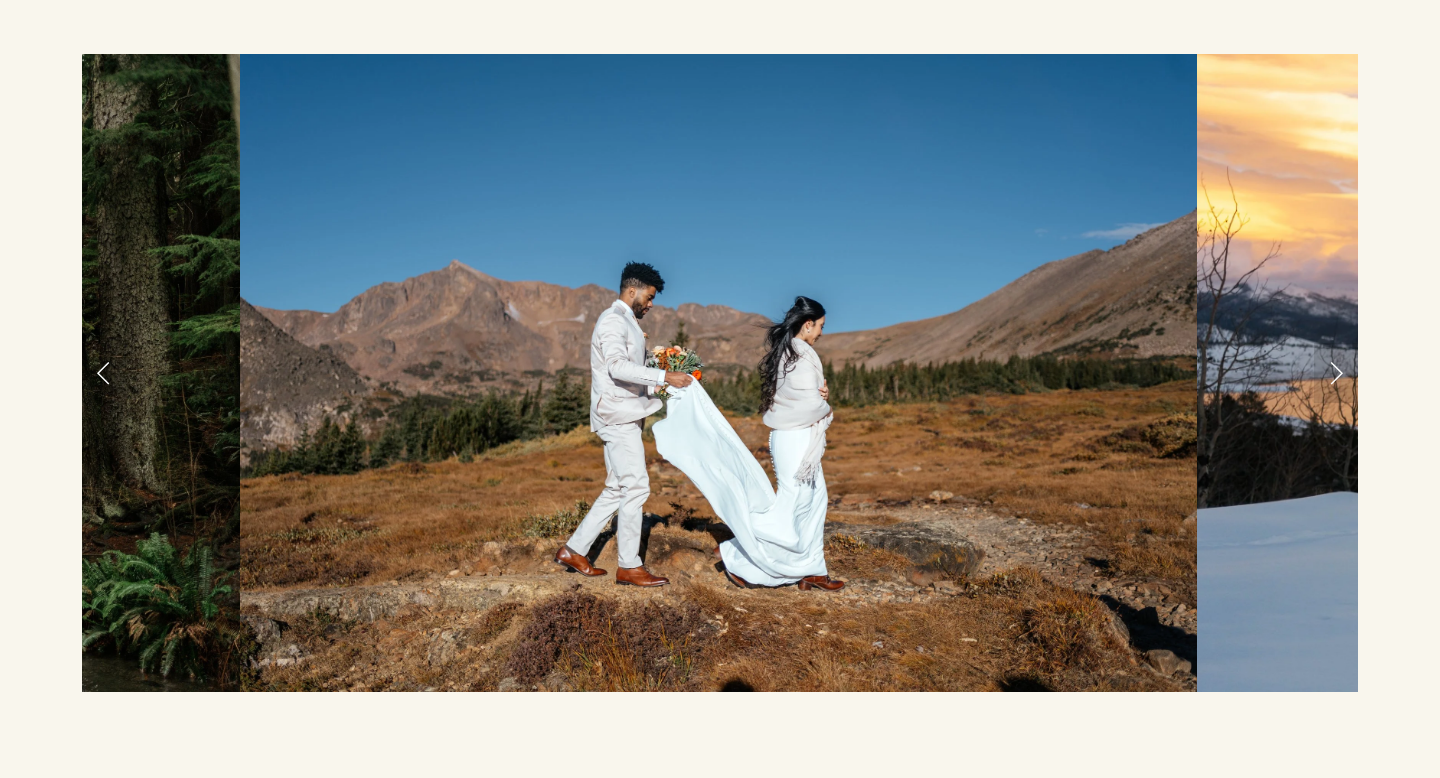 click at bounding box center (1336, 373) 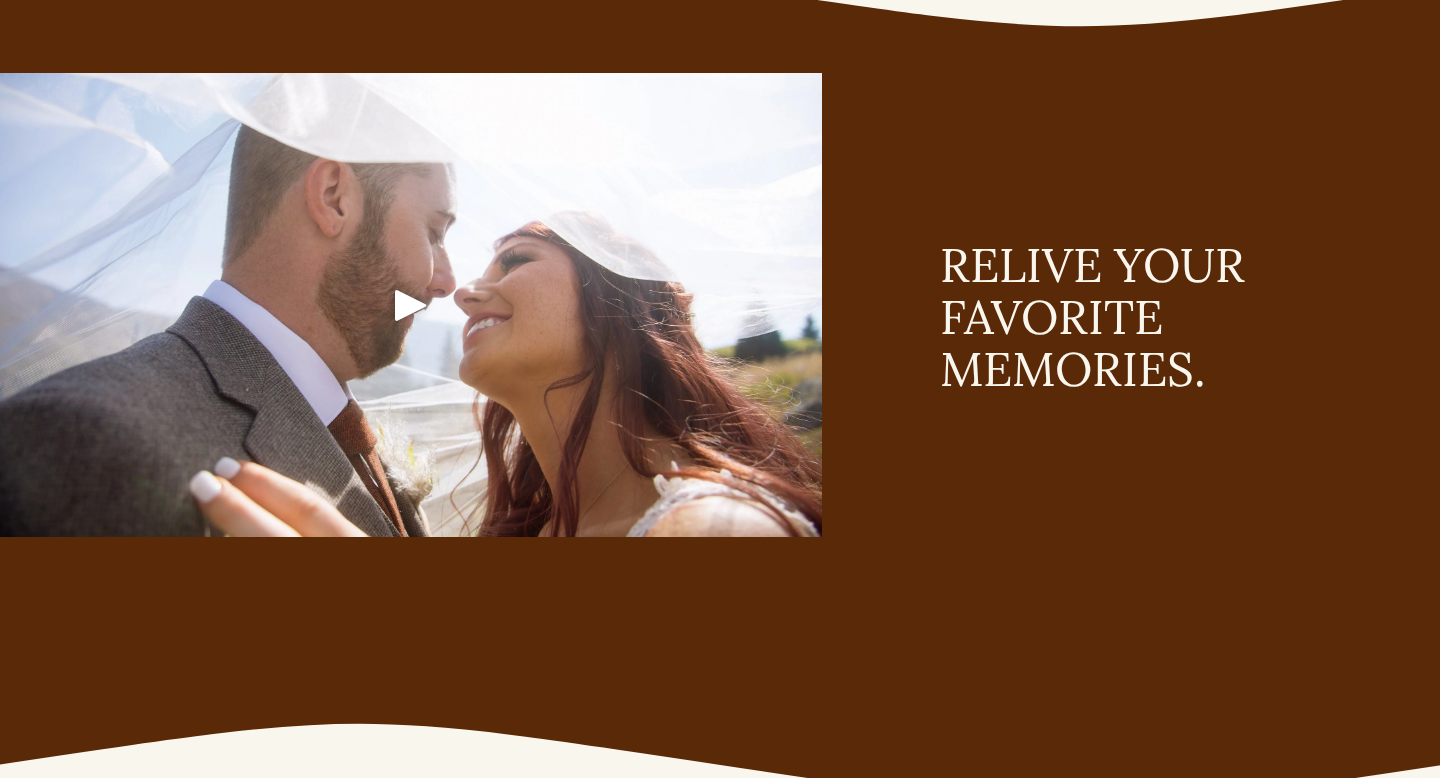 scroll, scrollTop: 4081, scrollLeft: 0, axis: vertical 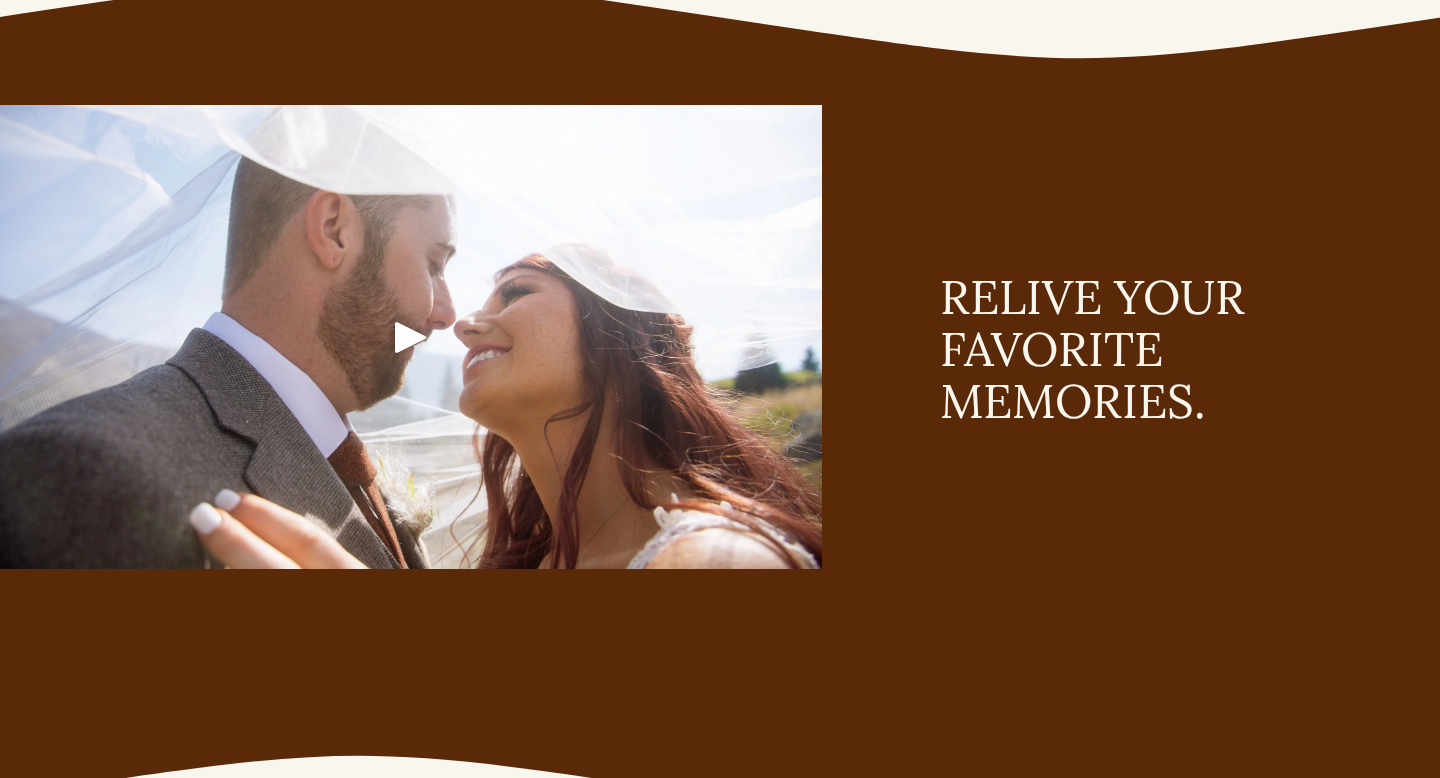 click 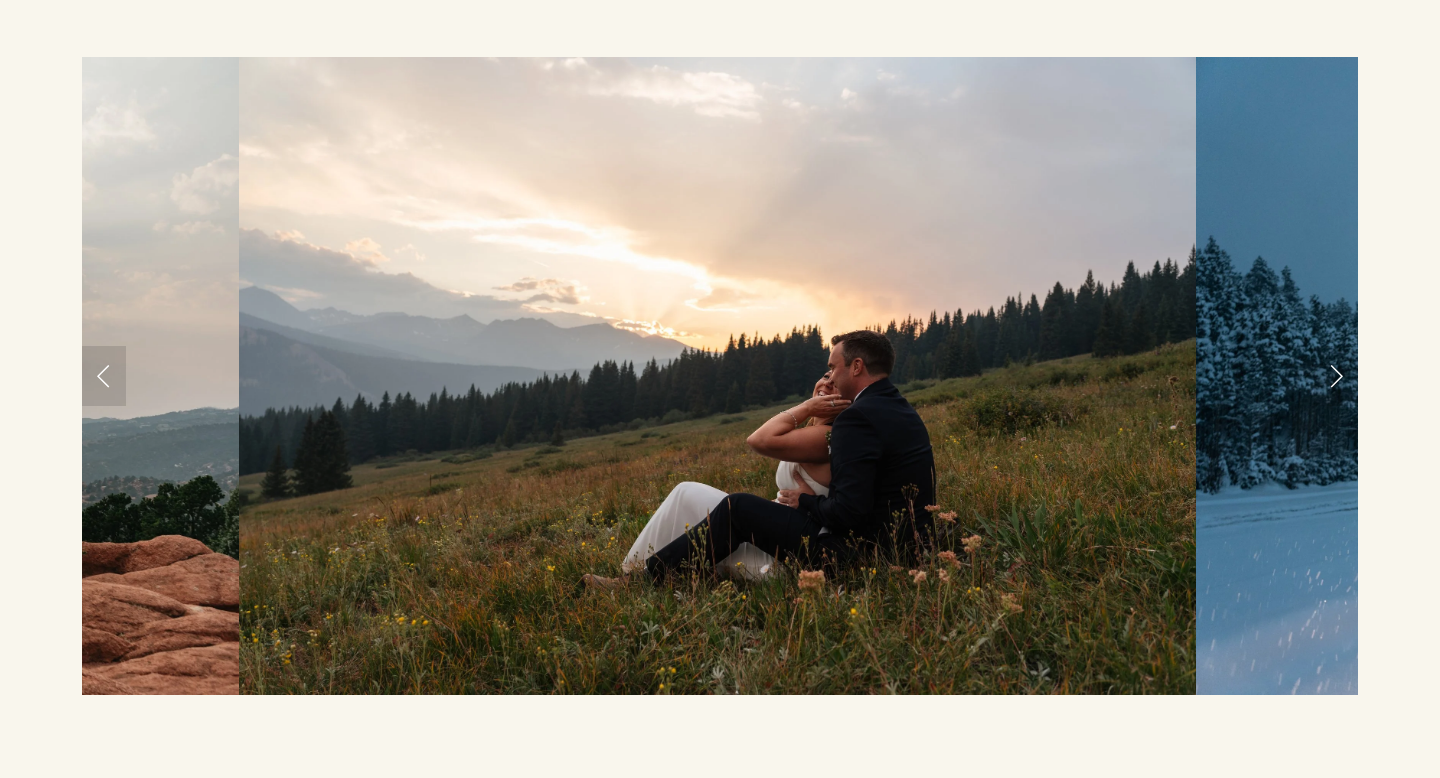 scroll, scrollTop: 928, scrollLeft: 0, axis: vertical 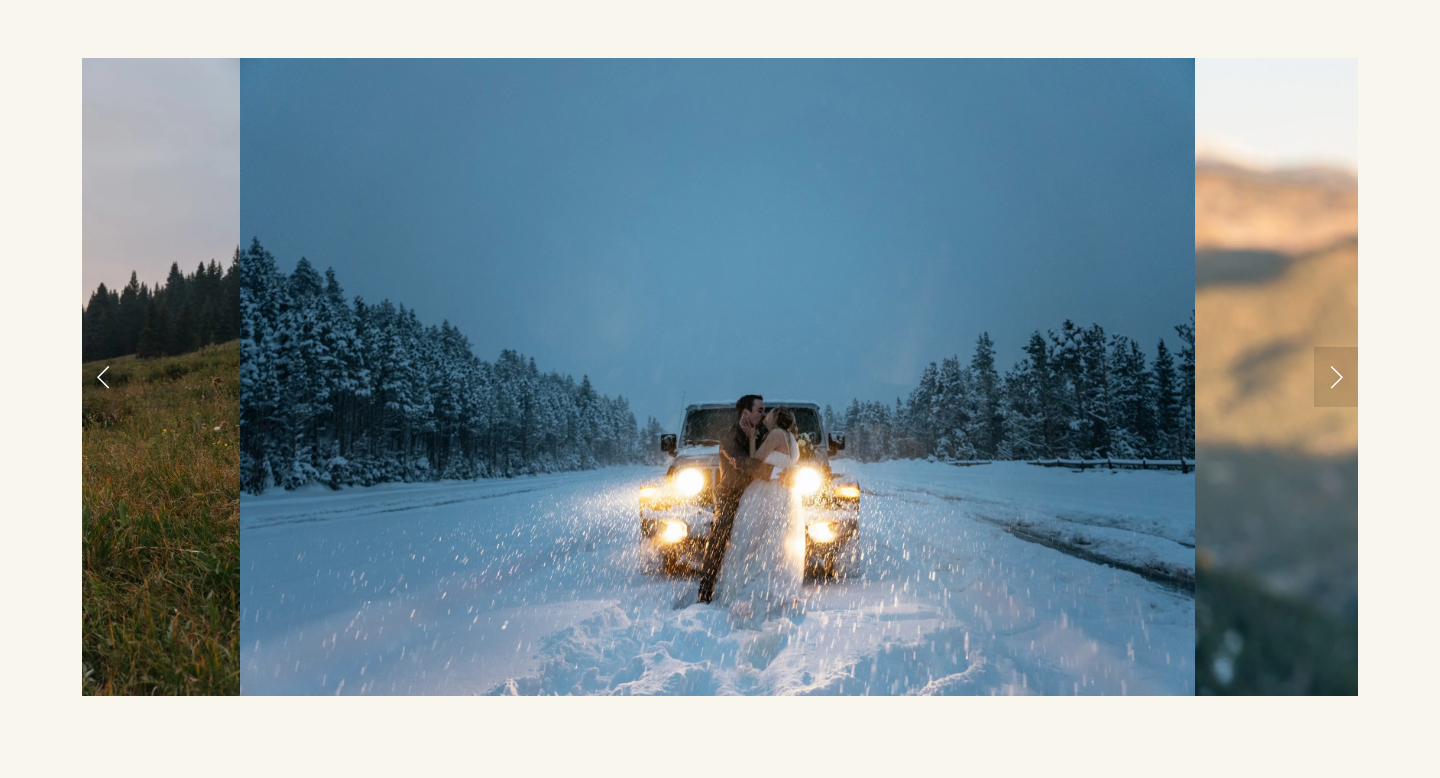 click at bounding box center (1336, 377) 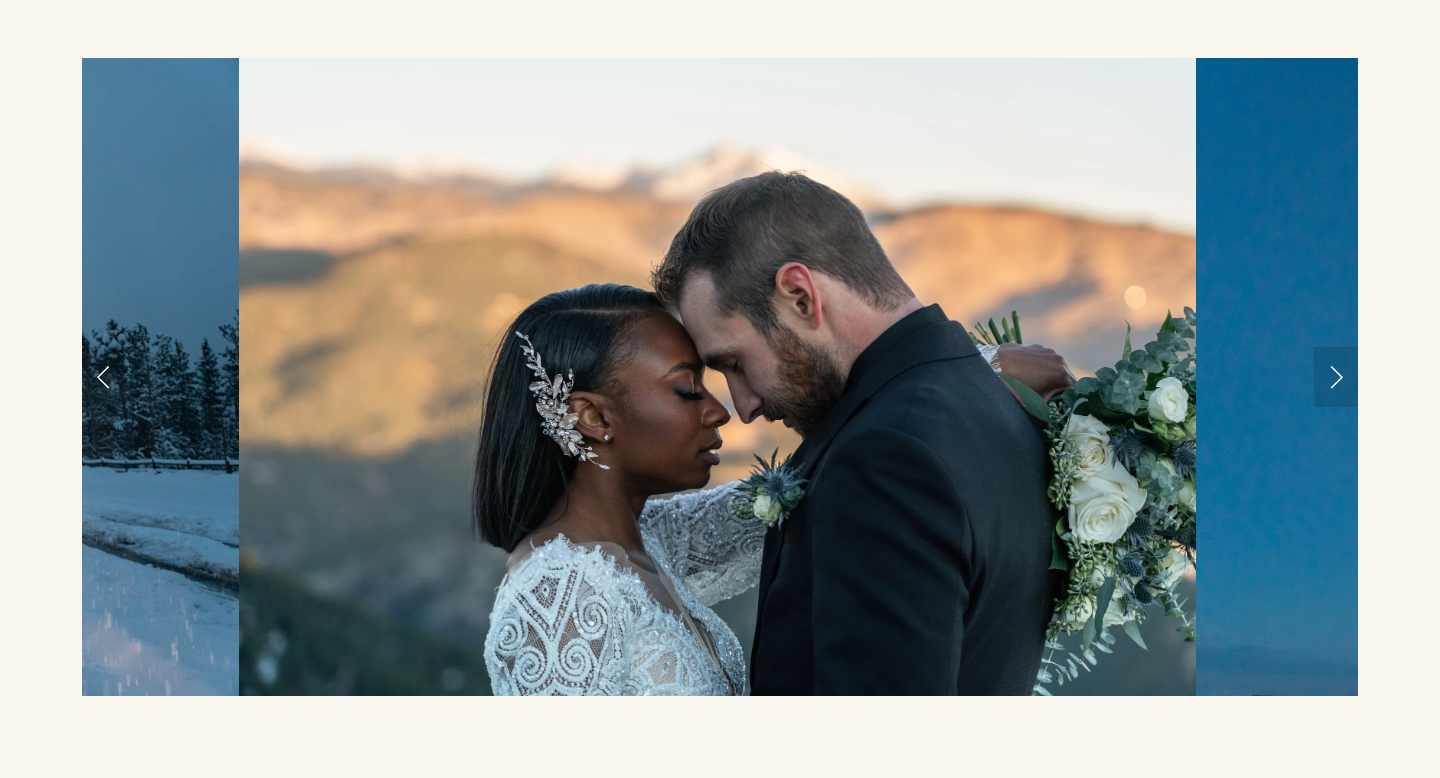 click at bounding box center [1336, 377] 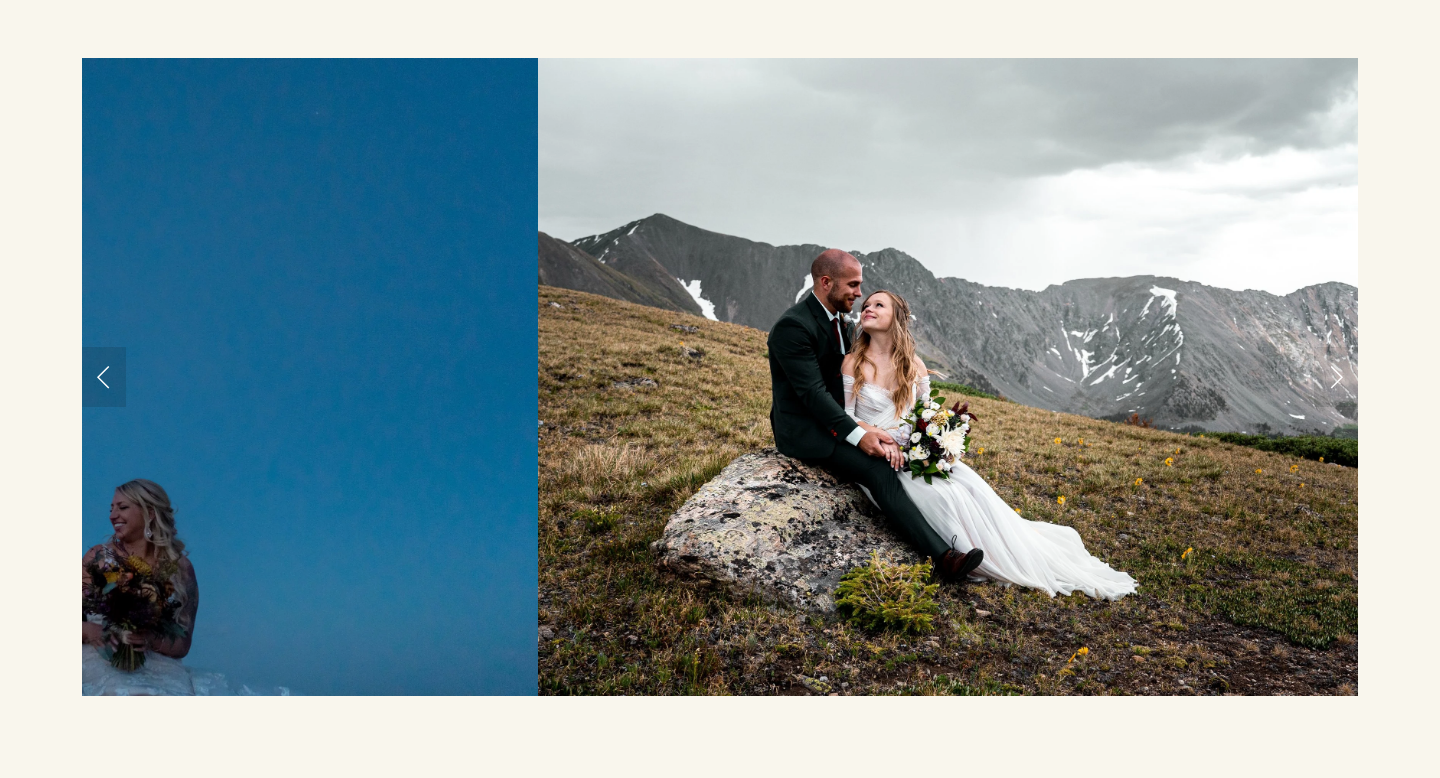 click at bounding box center [1336, 377] 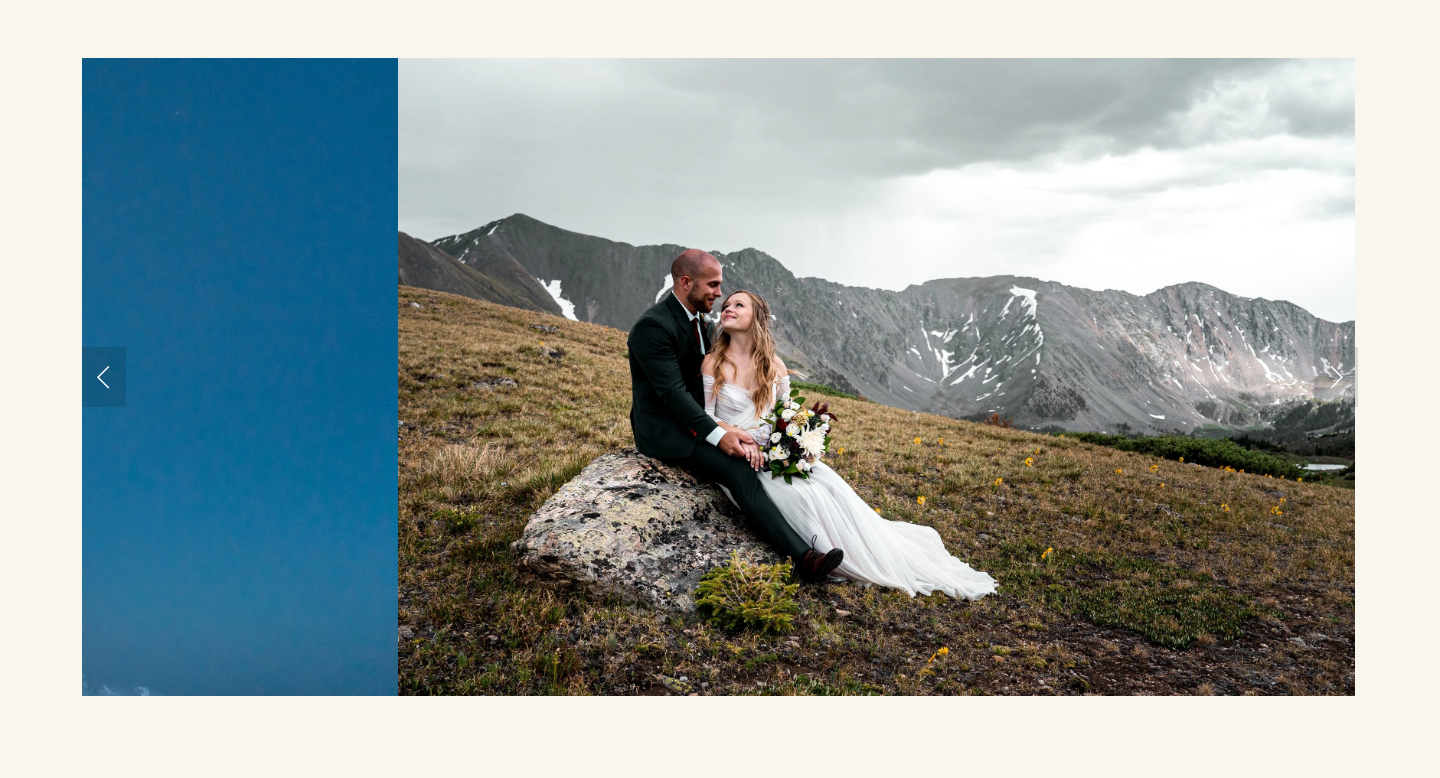 click at bounding box center (1336, 377) 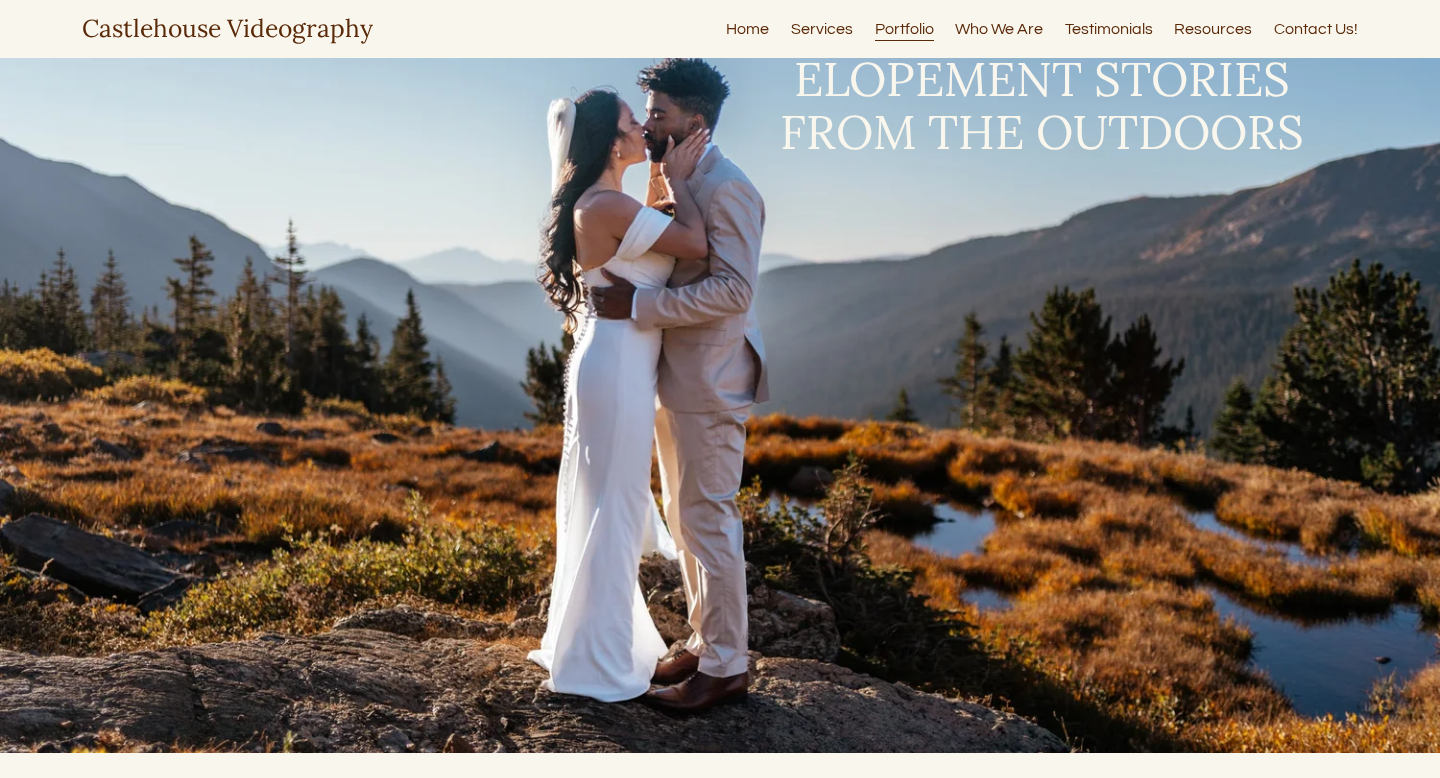 scroll, scrollTop: 0, scrollLeft: 0, axis: both 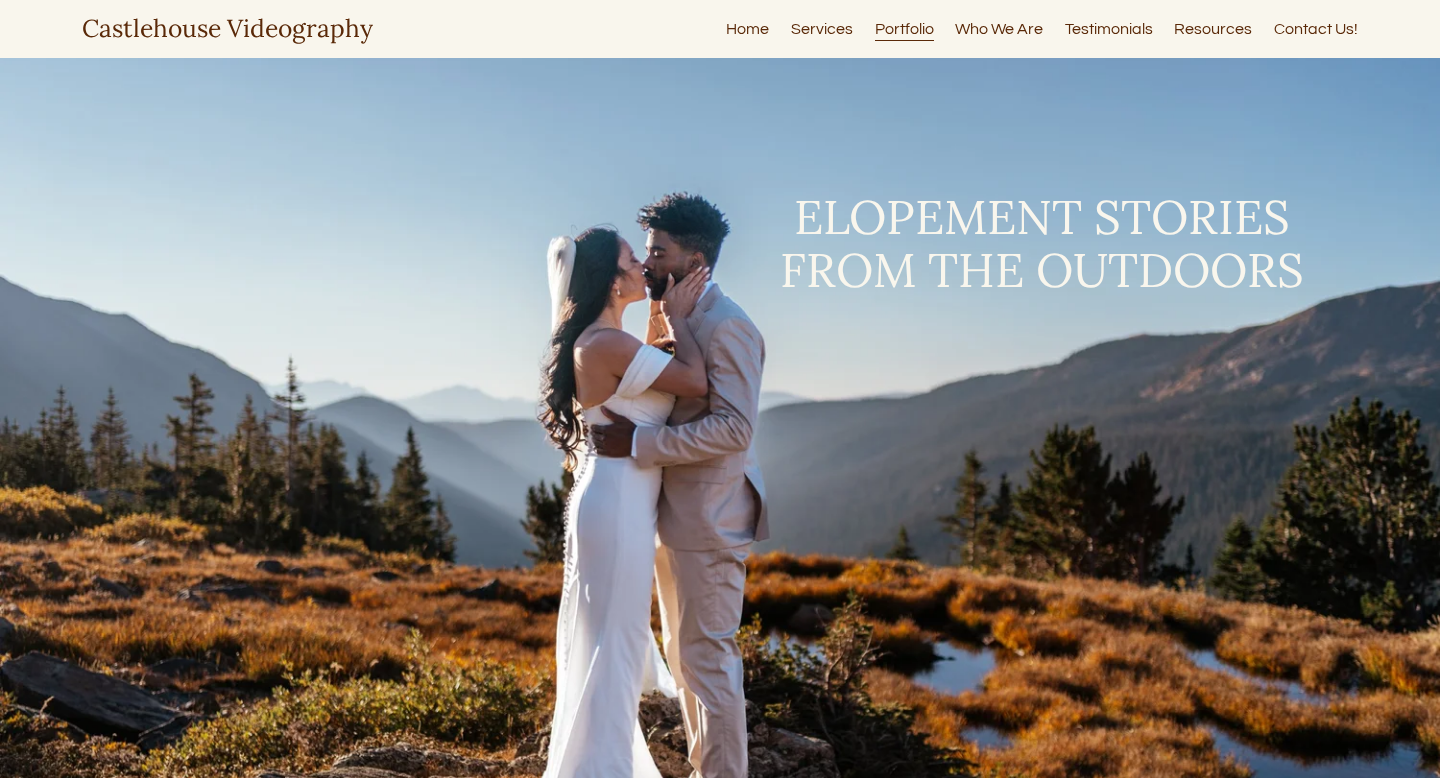 click on "Testimonials" at bounding box center [1109, 29] 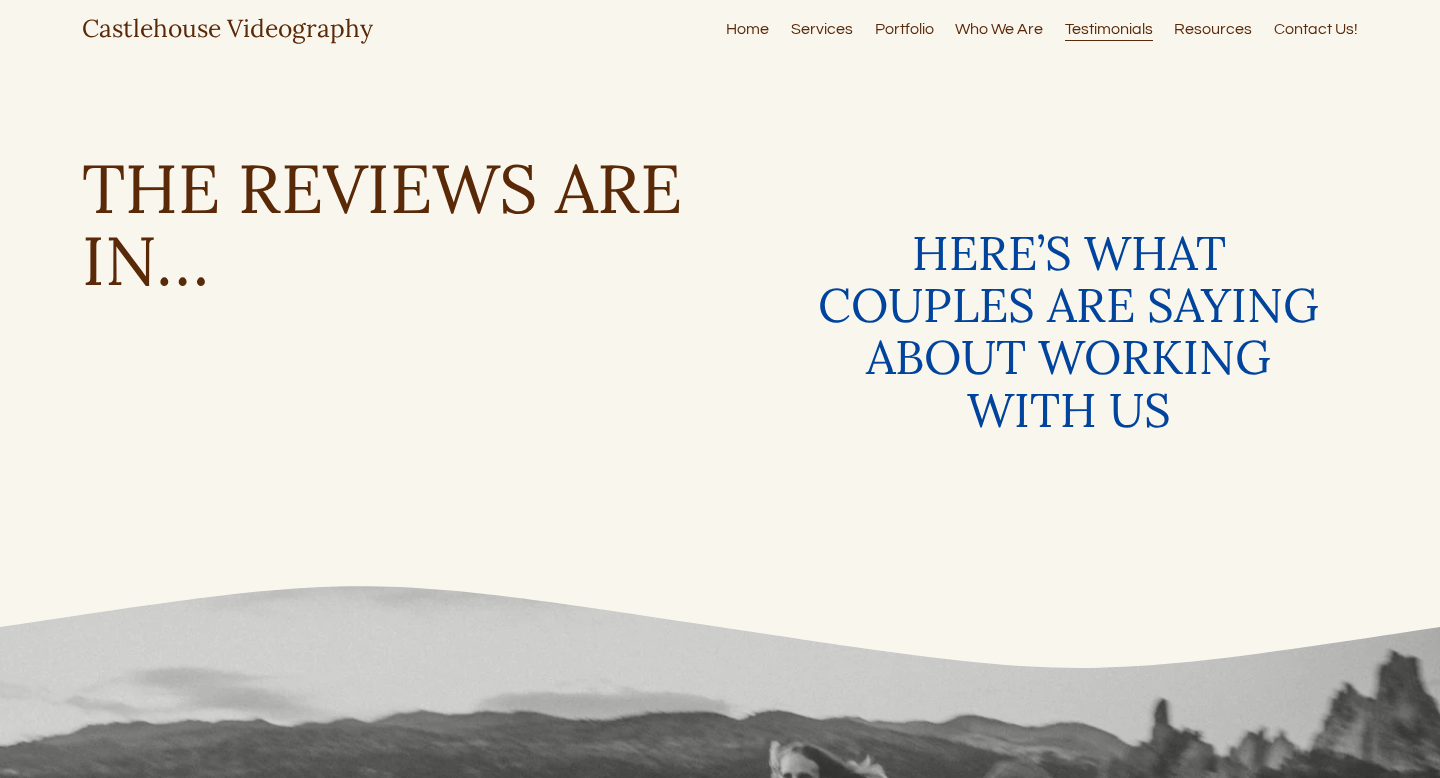 scroll, scrollTop: 0, scrollLeft: 0, axis: both 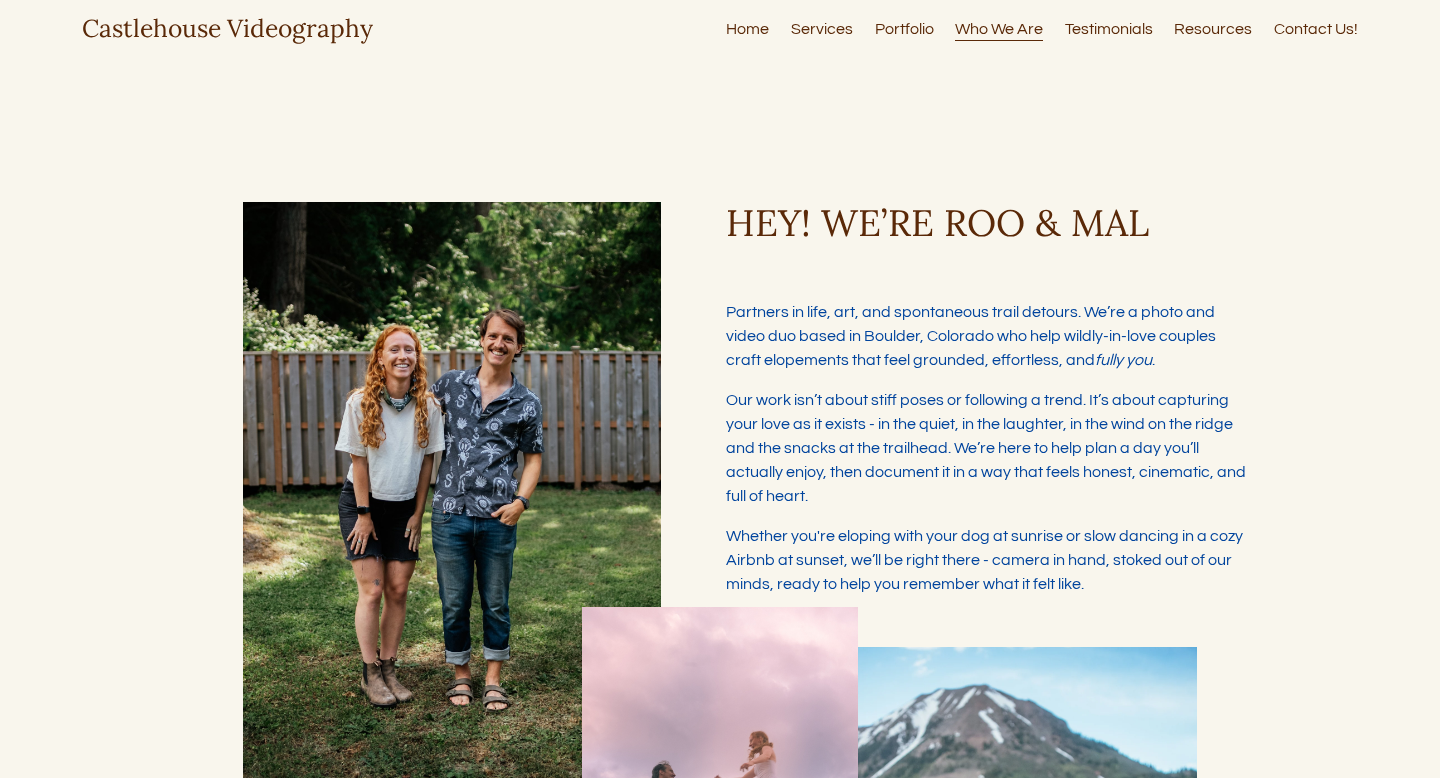 click on "Testimonials" at bounding box center [1109, 29] 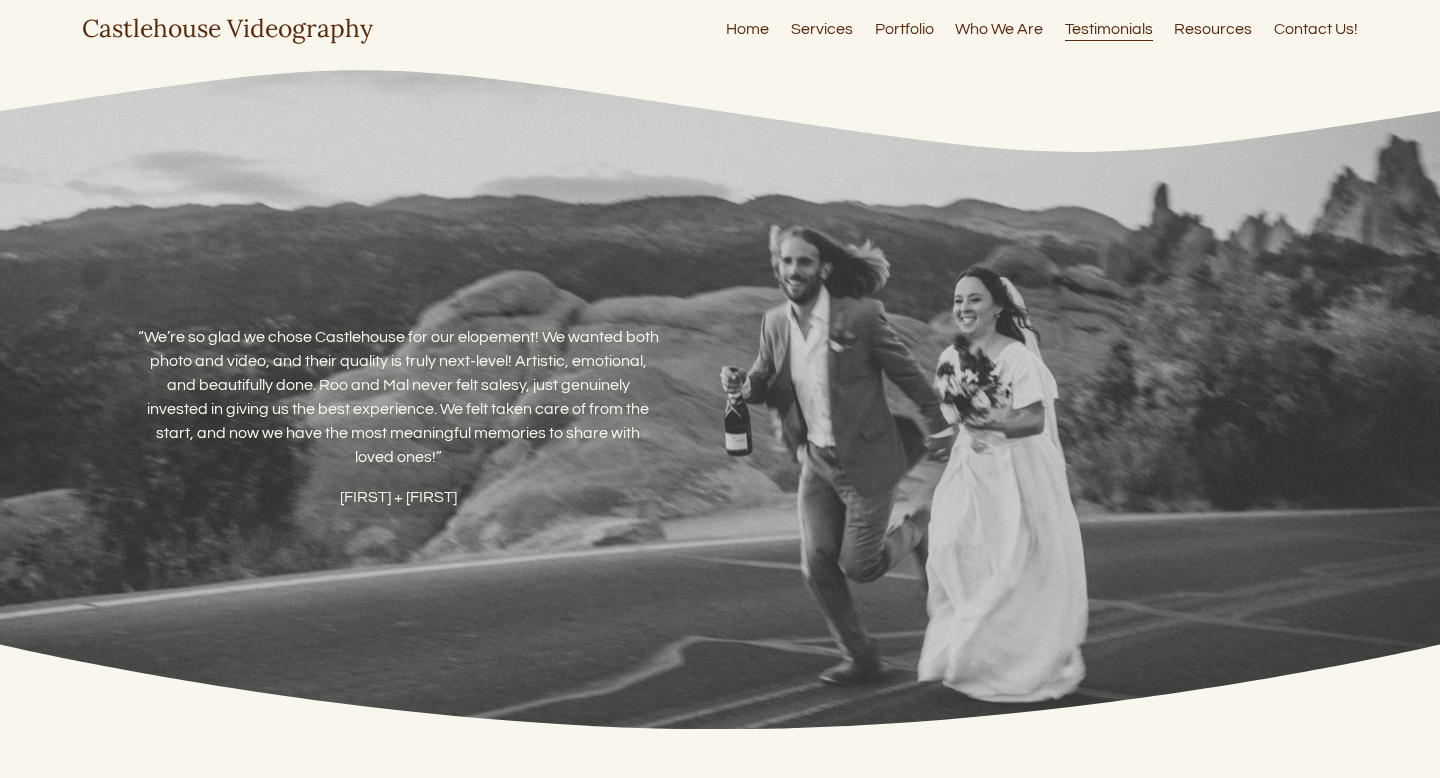 scroll, scrollTop: 0, scrollLeft: 0, axis: both 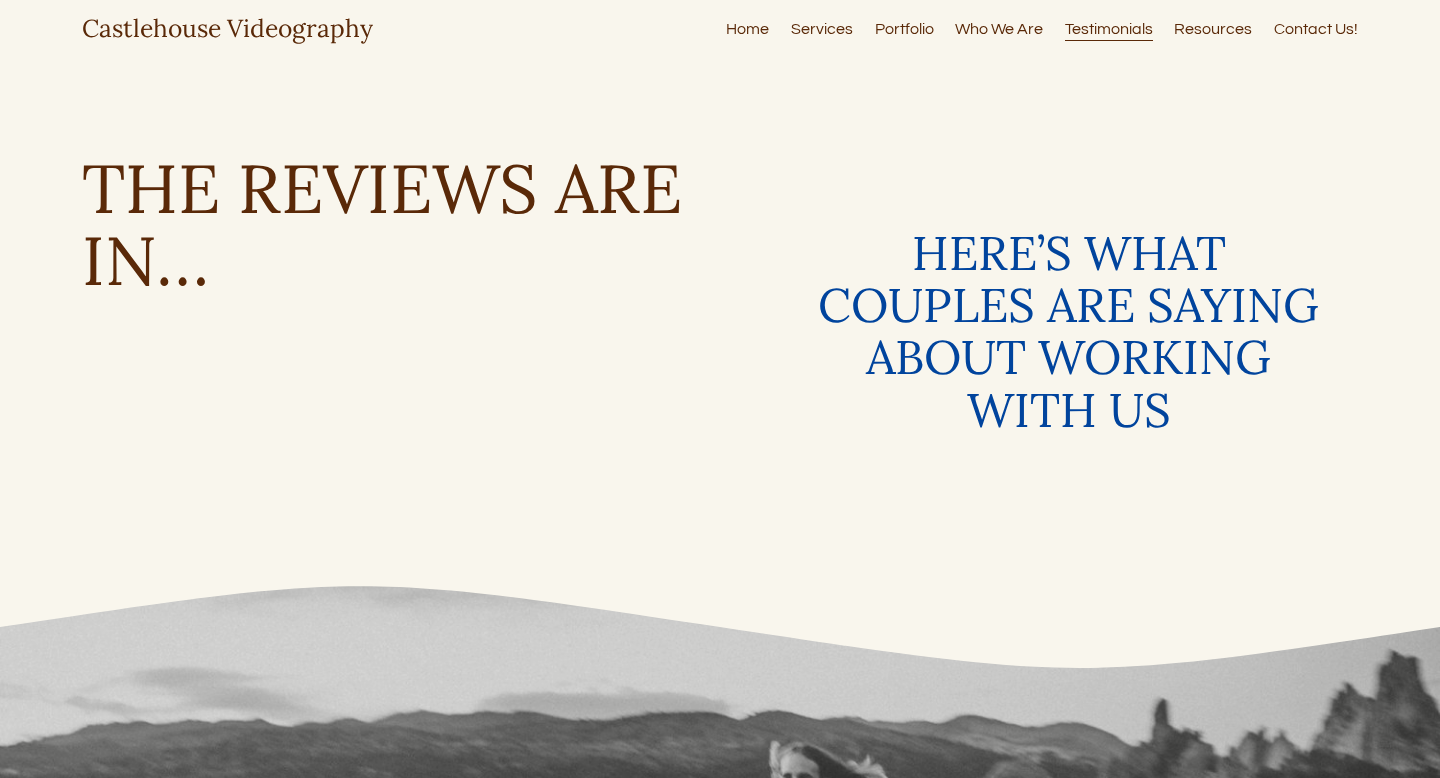 click on "Resources" at bounding box center (1213, 29) 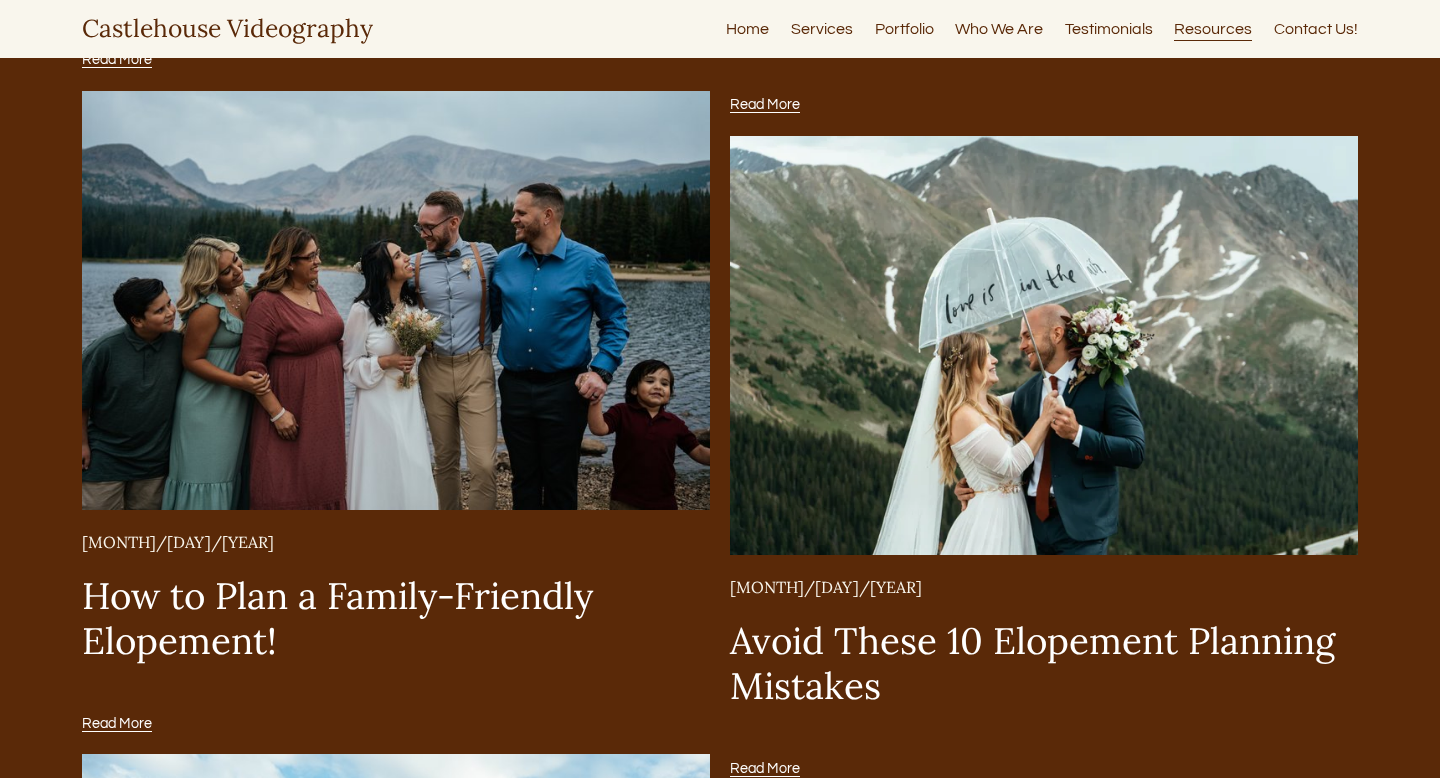 scroll, scrollTop: 3505, scrollLeft: 0, axis: vertical 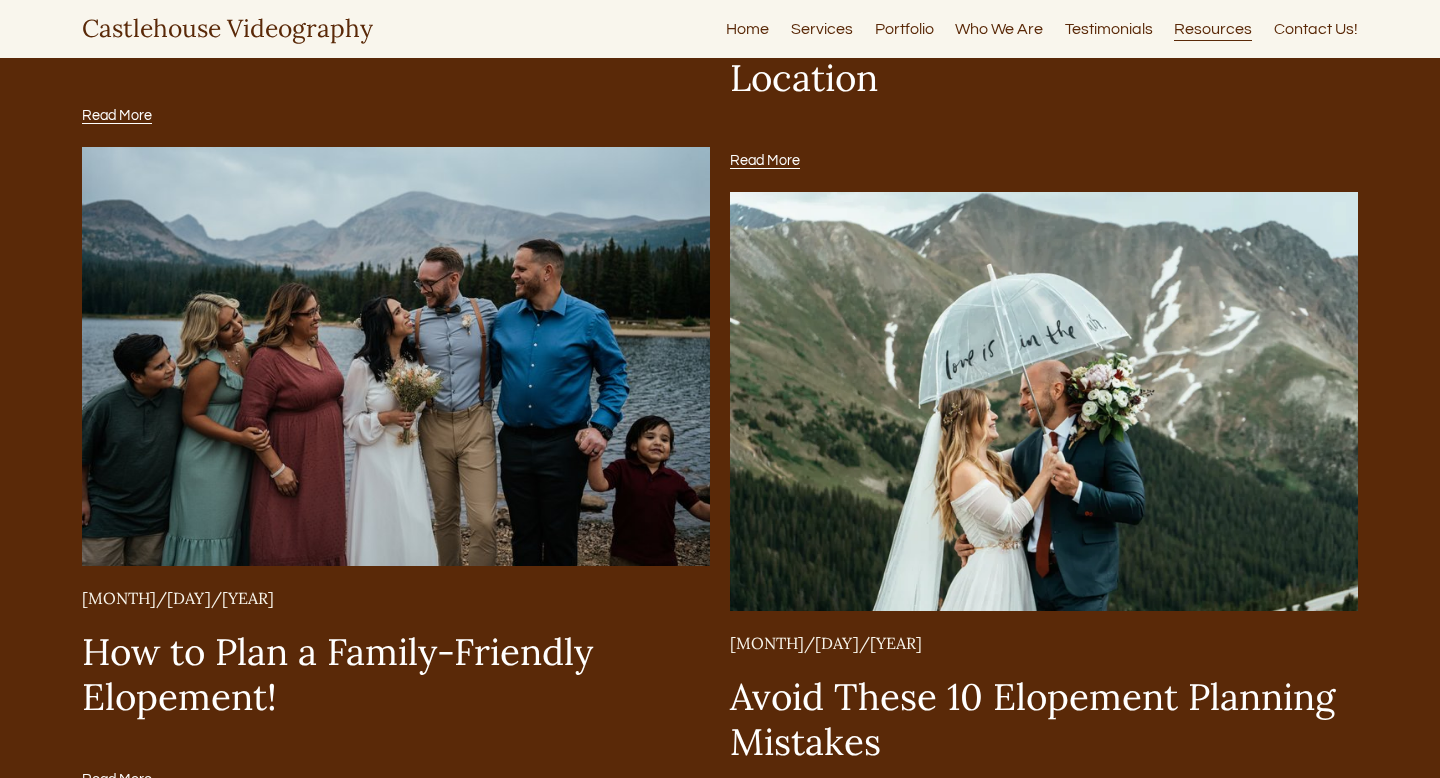 click at bounding box center [396, 356] 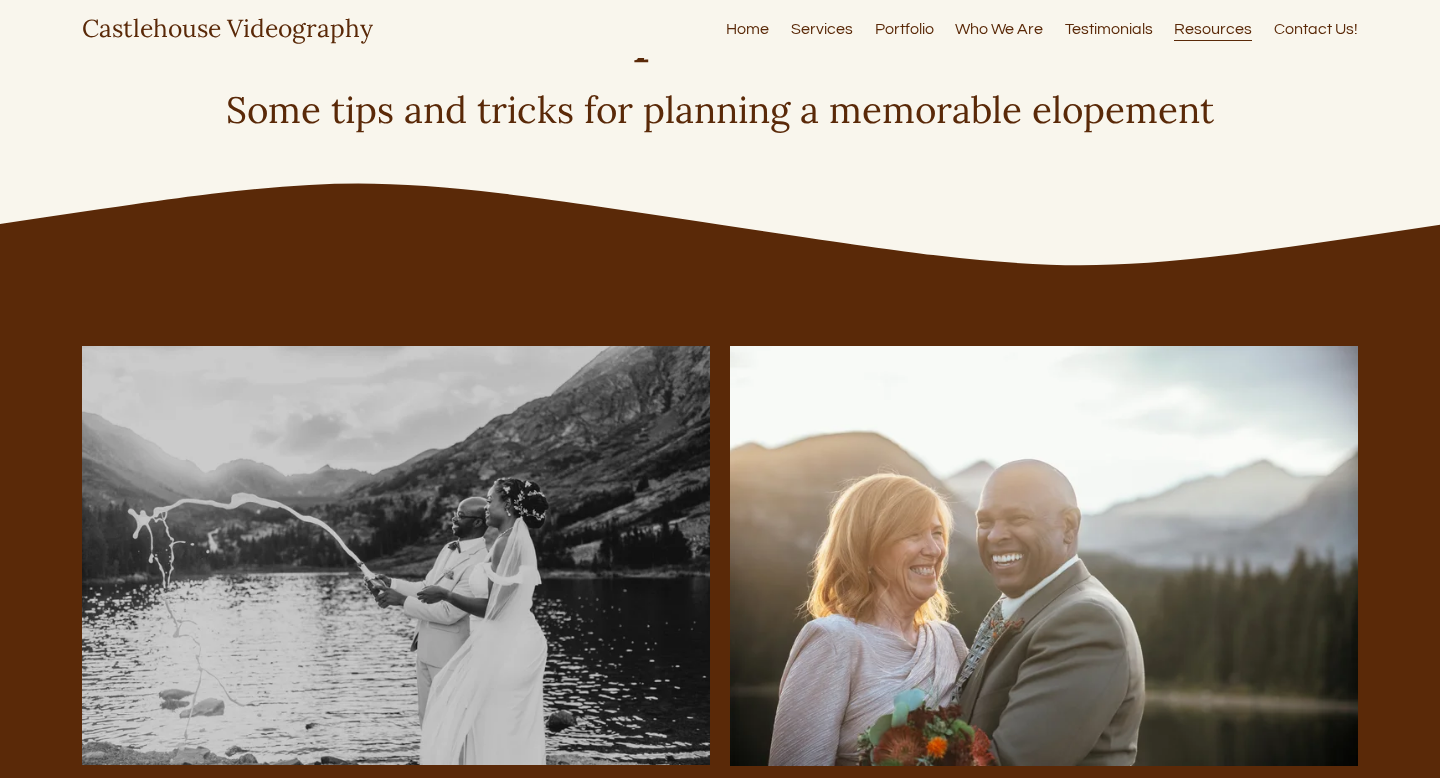 scroll, scrollTop: 0, scrollLeft: 0, axis: both 